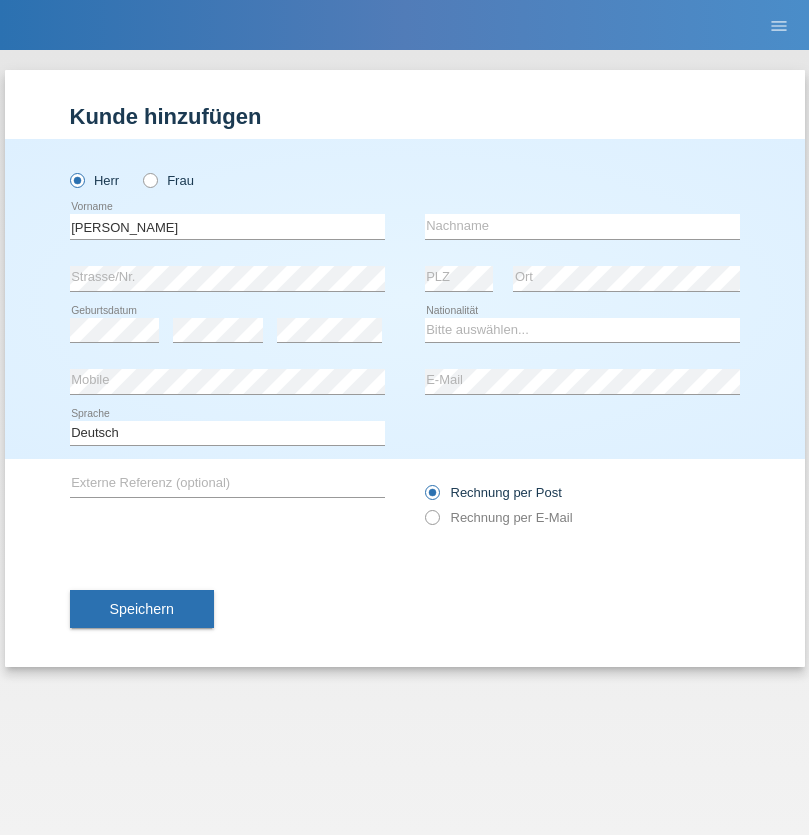 scroll, scrollTop: 0, scrollLeft: 0, axis: both 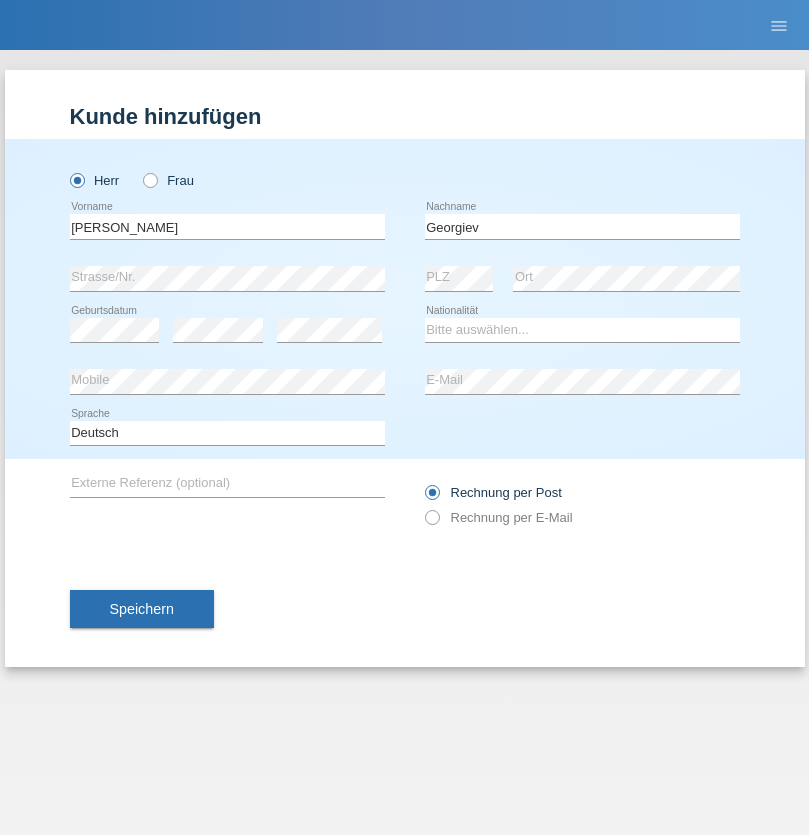 type on "Georgiev" 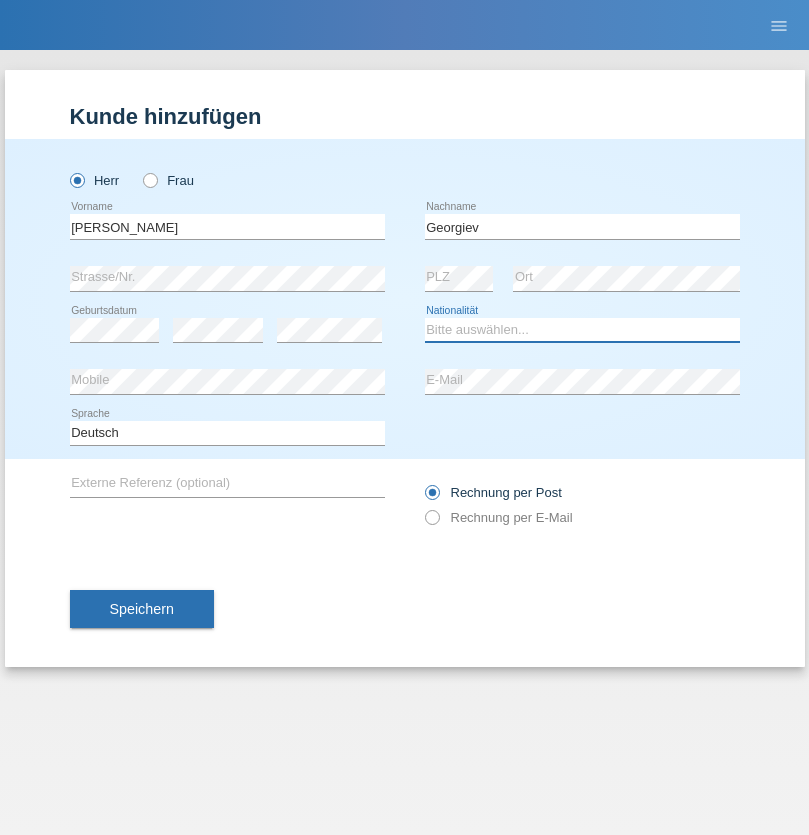 select on "BG" 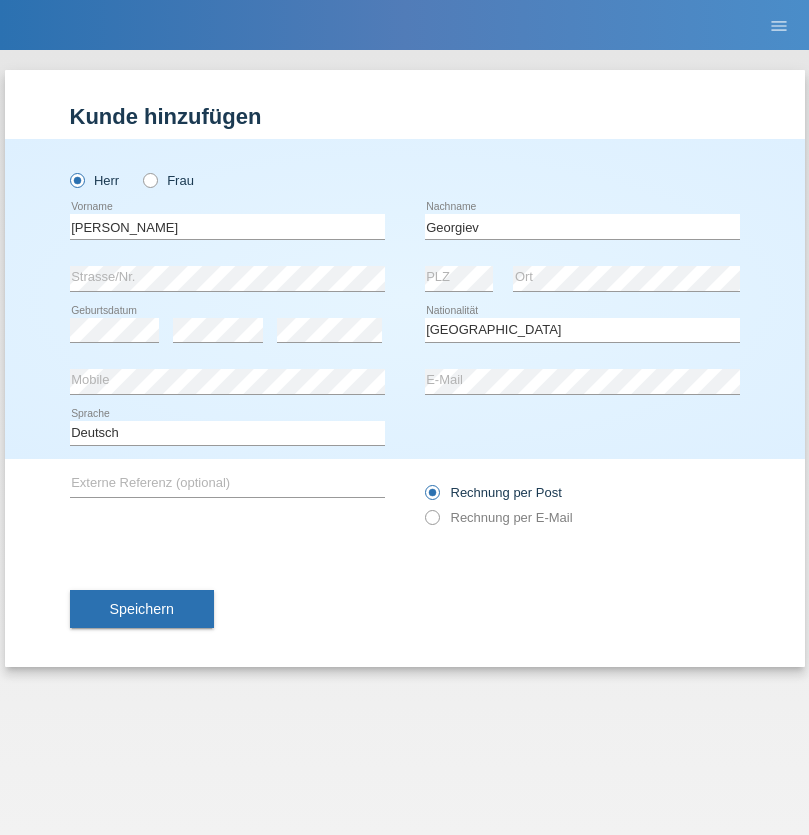 select on "C" 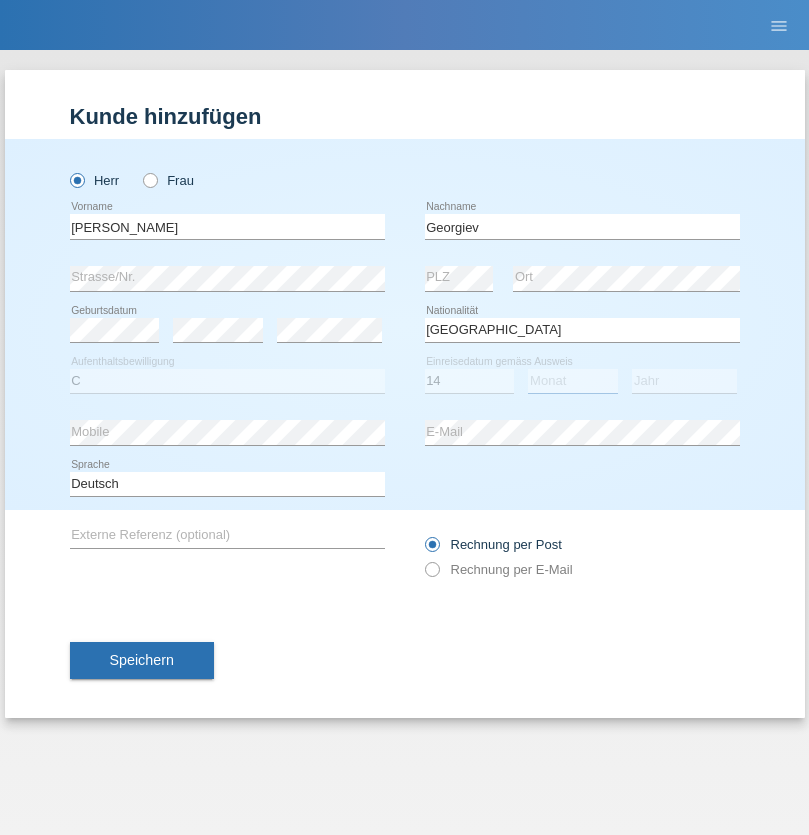 select on "01" 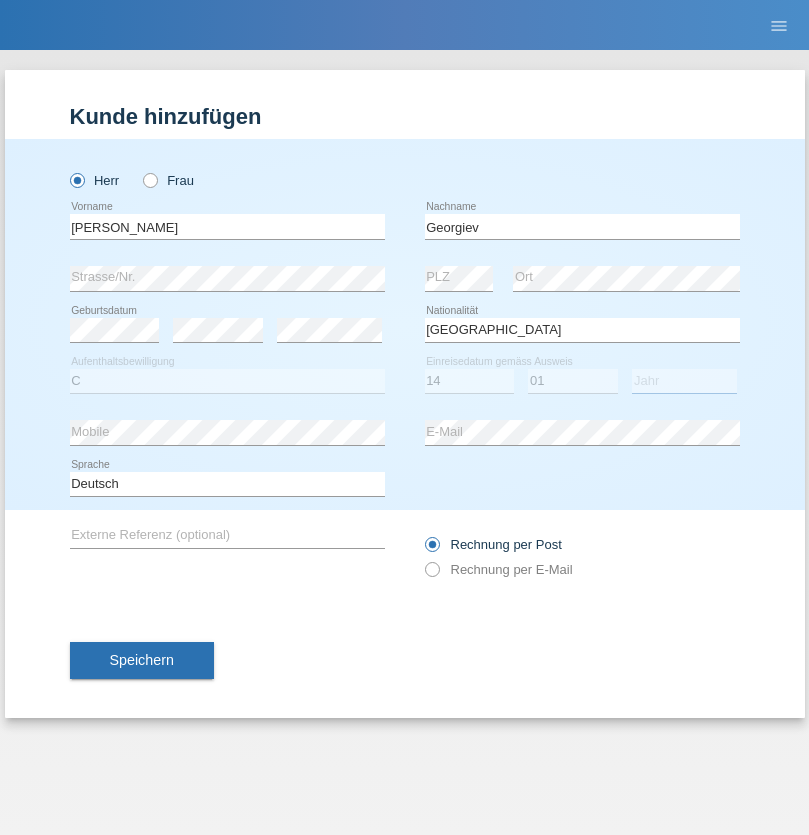 select on "2020" 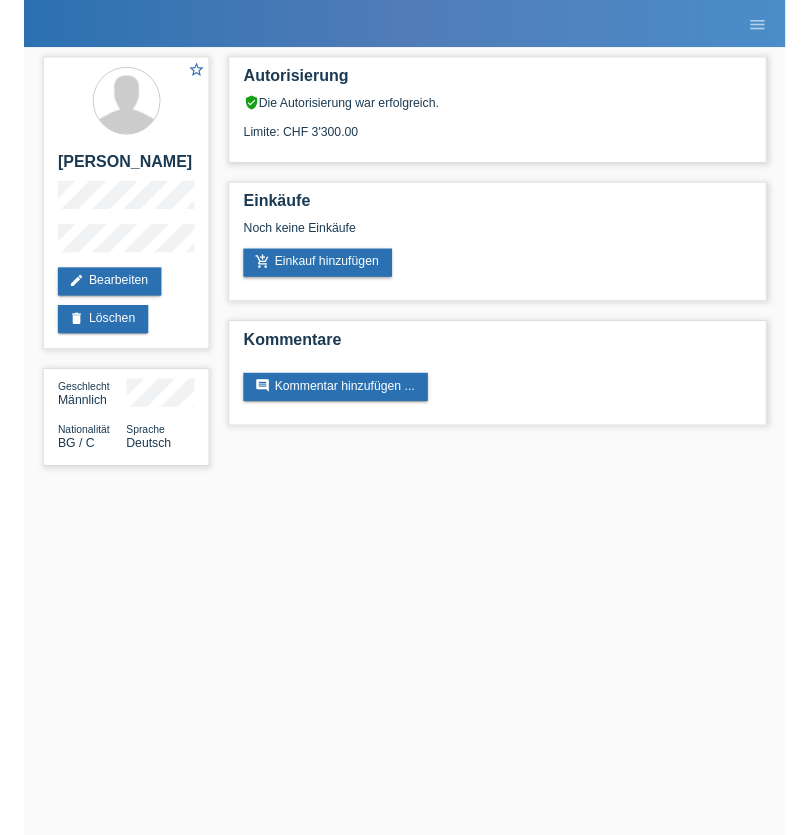 scroll, scrollTop: 0, scrollLeft: 0, axis: both 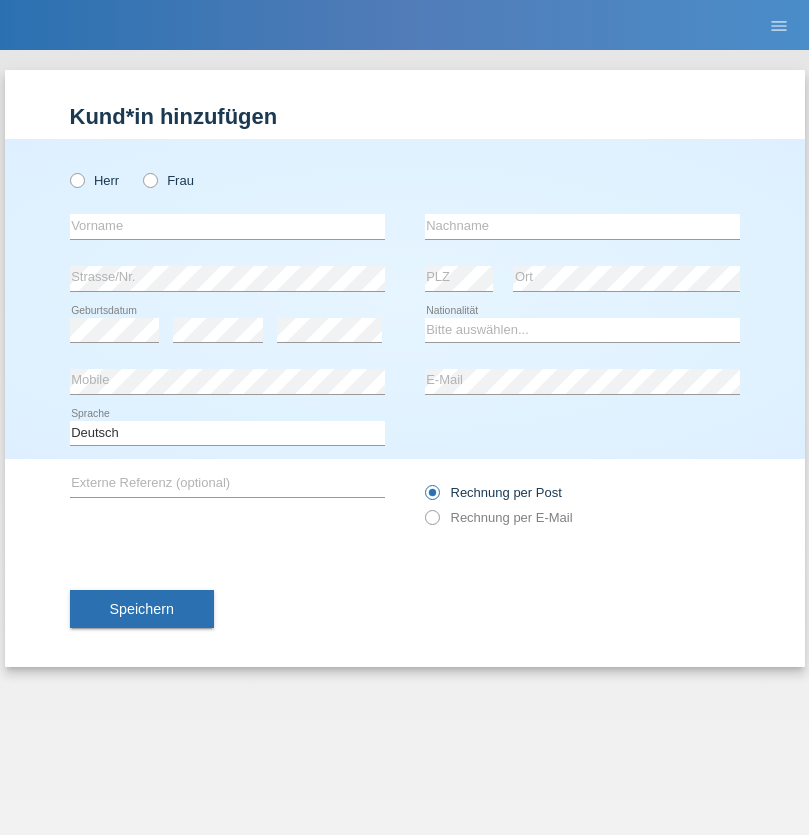 radio on "true" 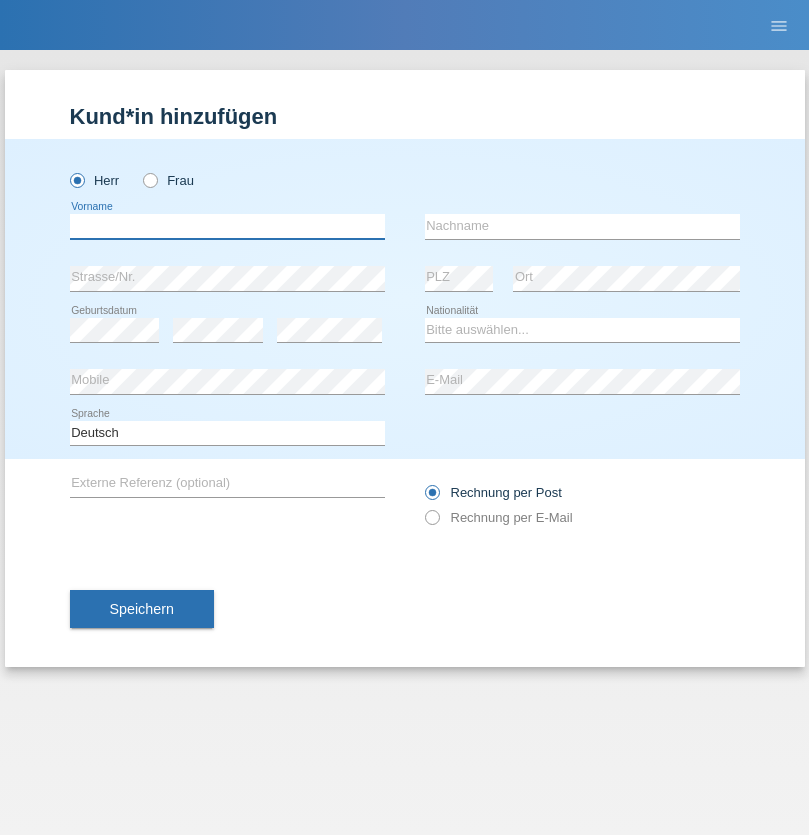click at bounding box center (227, 226) 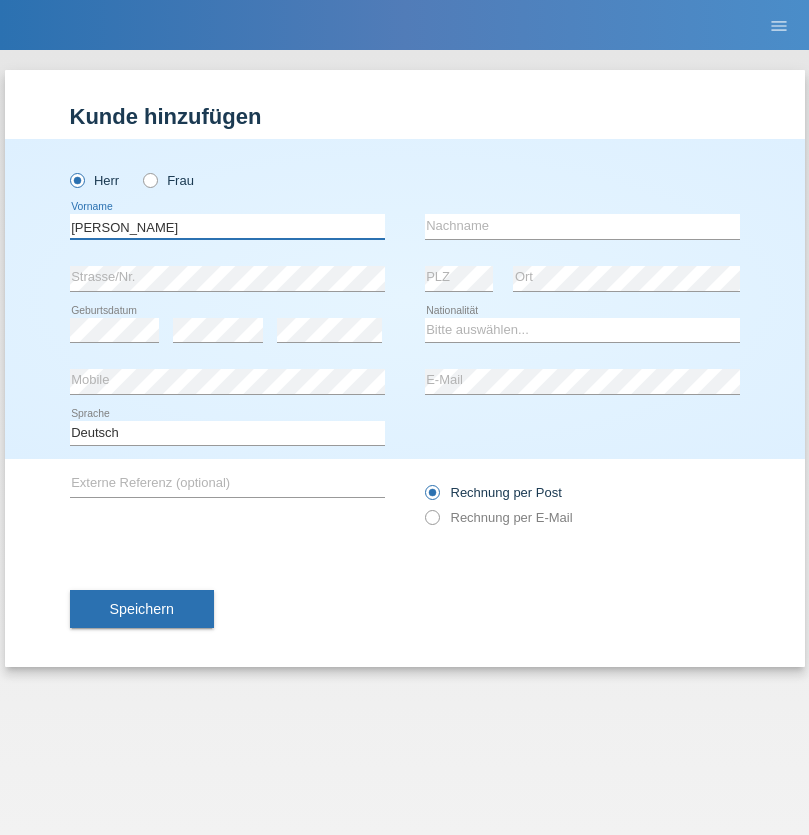 type on "[PERSON_NAME]" 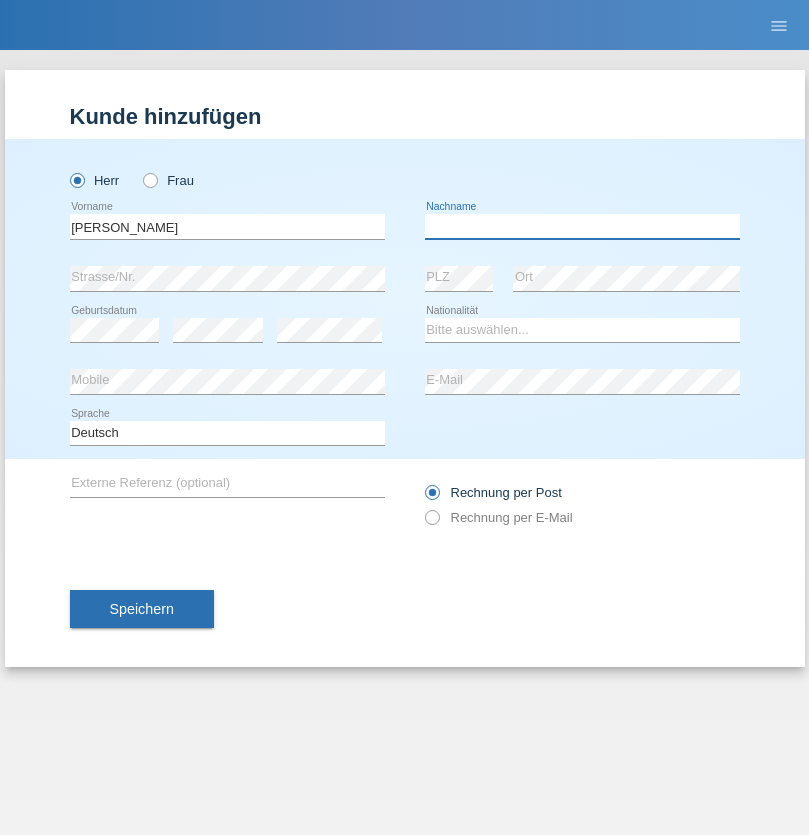 click at bounding box center [582, 226] 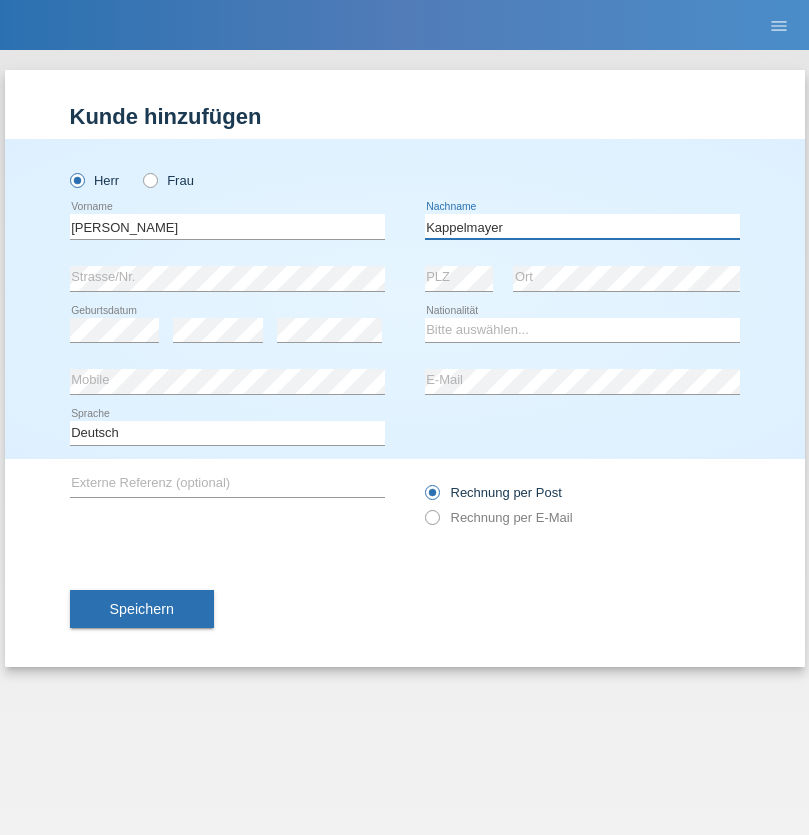 type on "Kappelmayer" 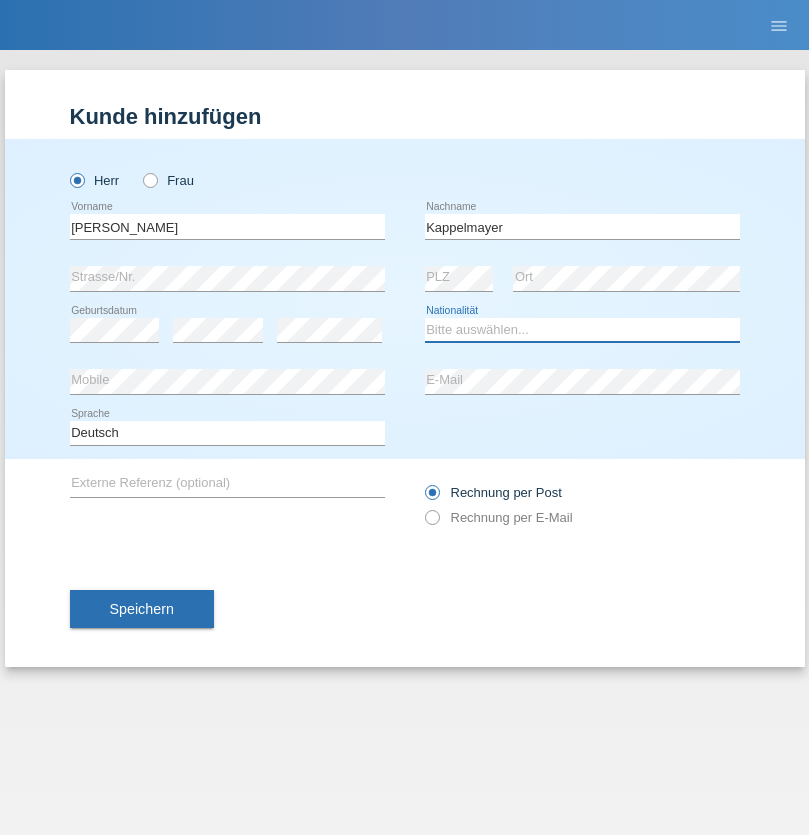 select on "BT" 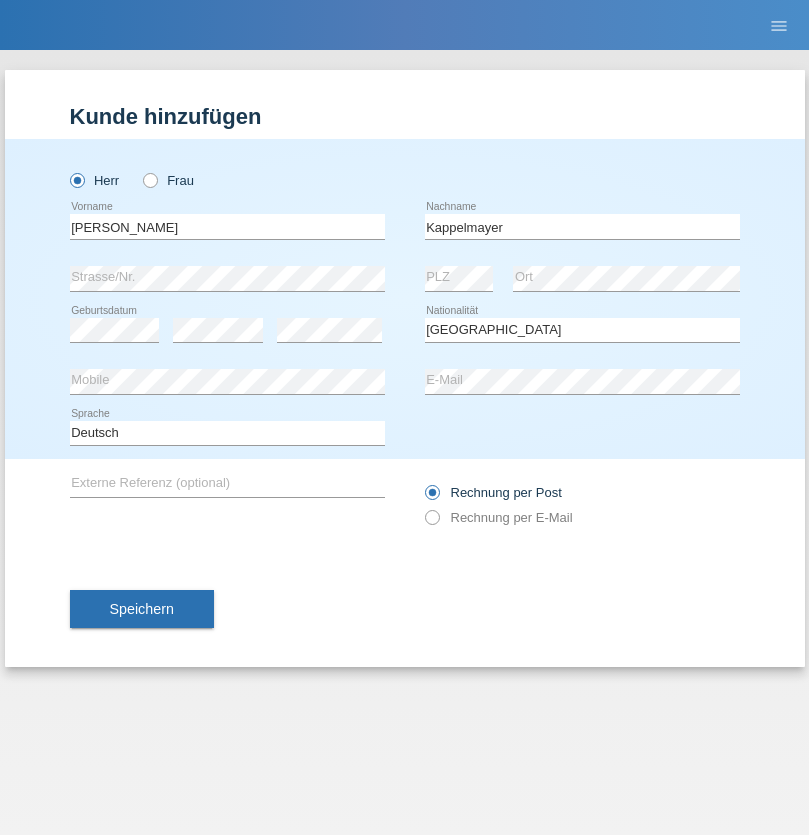 select on "C" 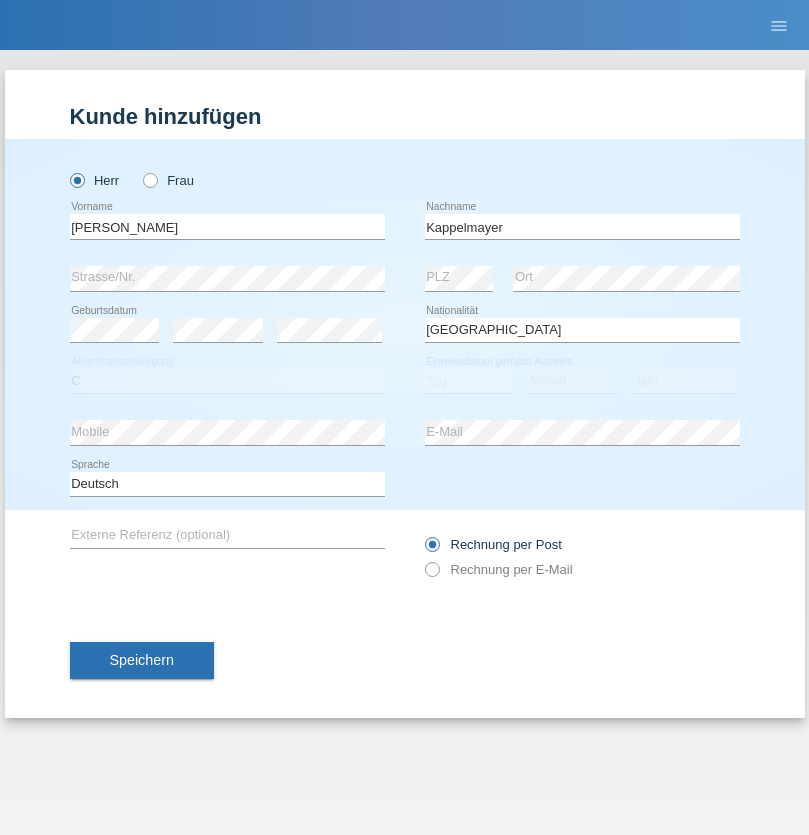 select on "12" 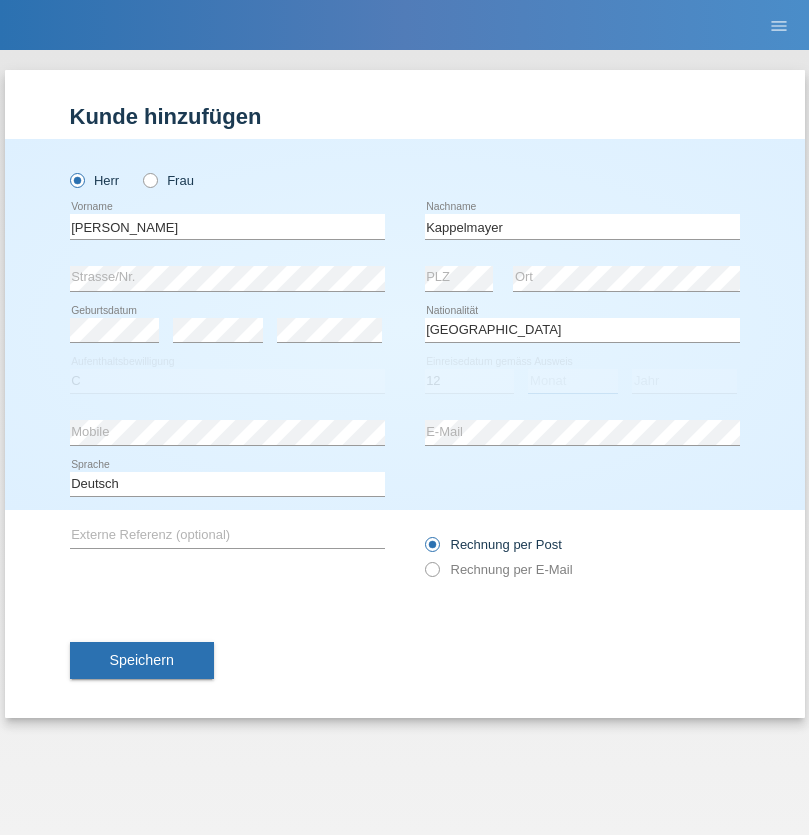 select on "02" 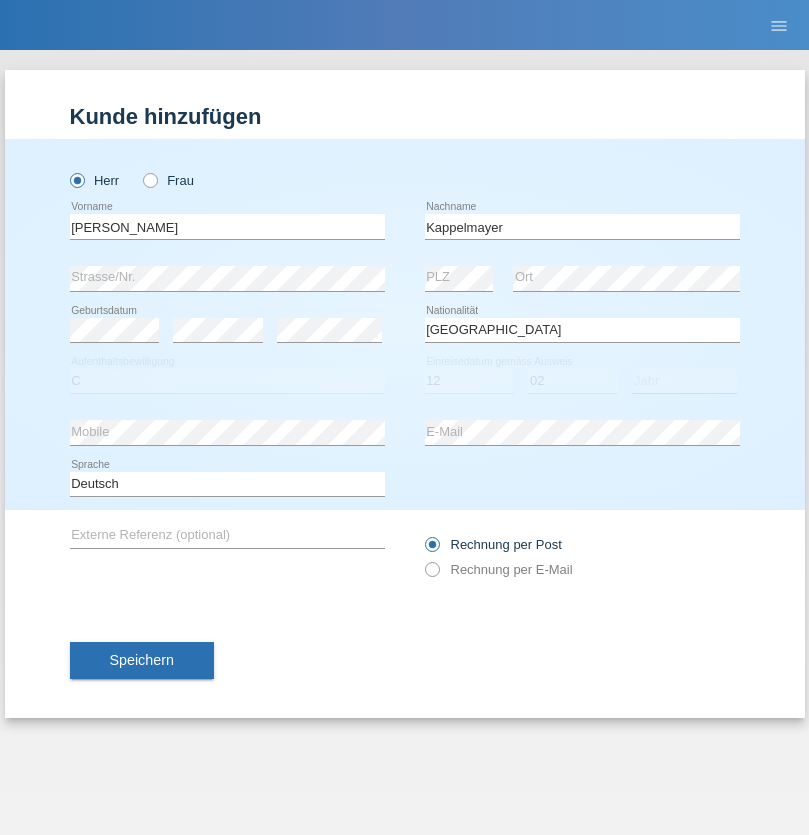 select on "2021" 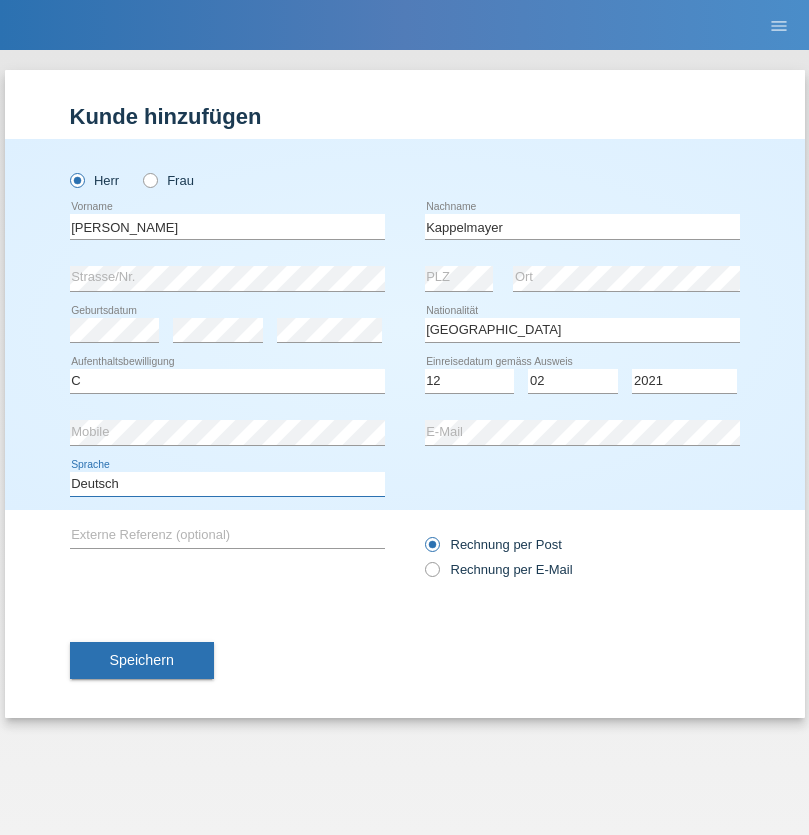 select on "en" 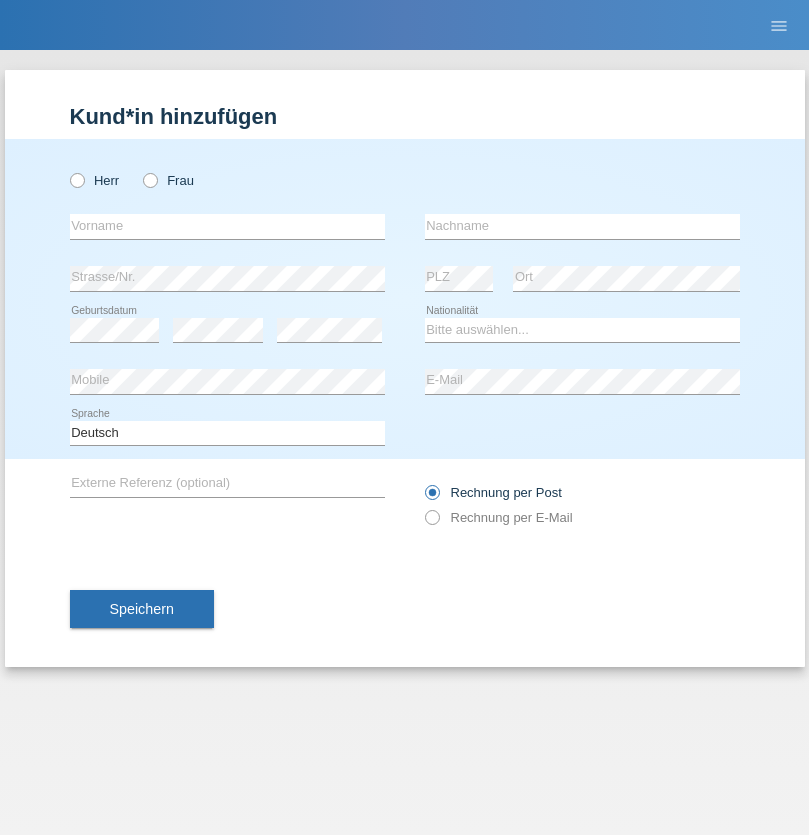 scroll, scrollTop: 0, scrollLeft: 0, axis: both 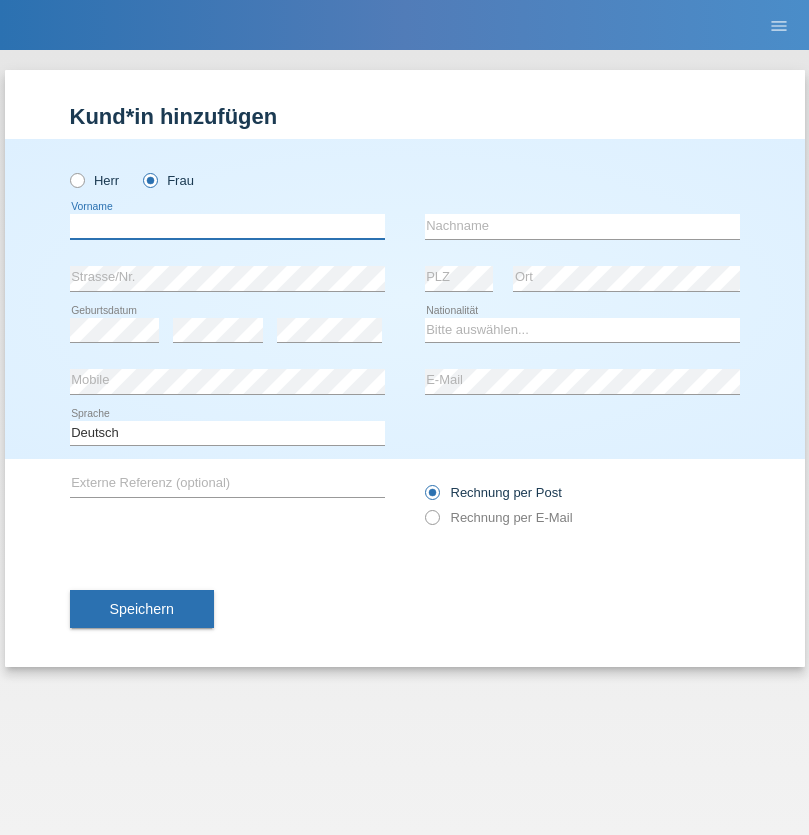 click at bounding box center (227, 226) 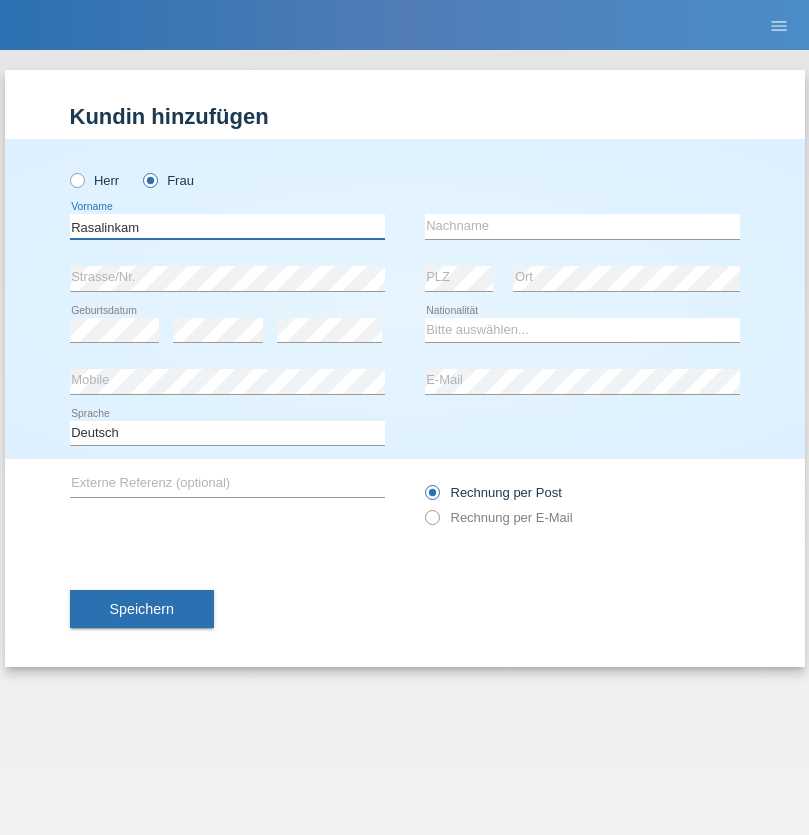 type on "Rasalinkam" 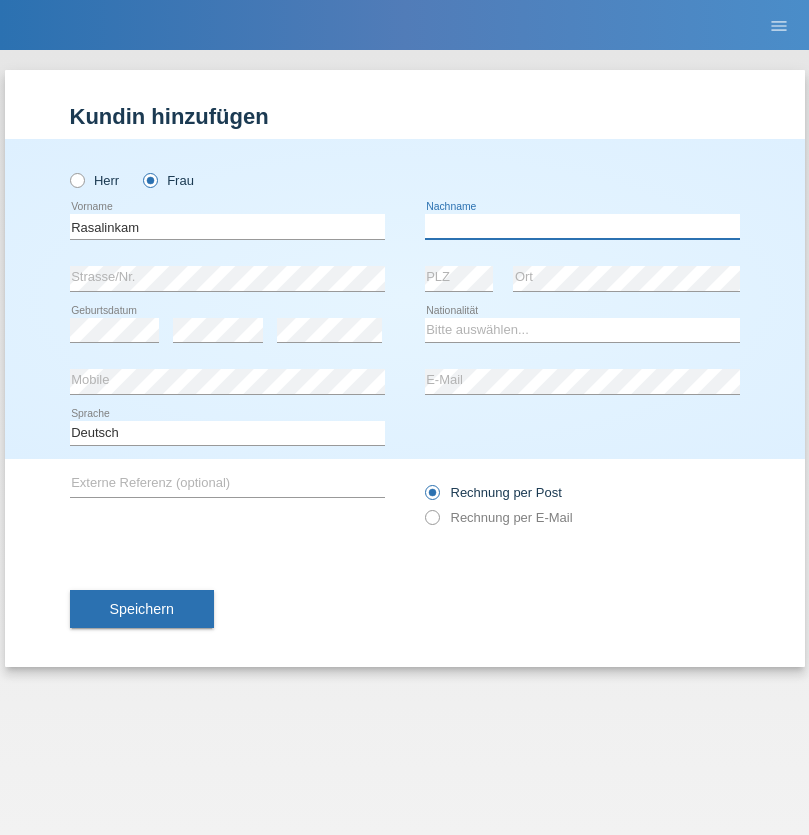 click at bounding box center (582, 226) 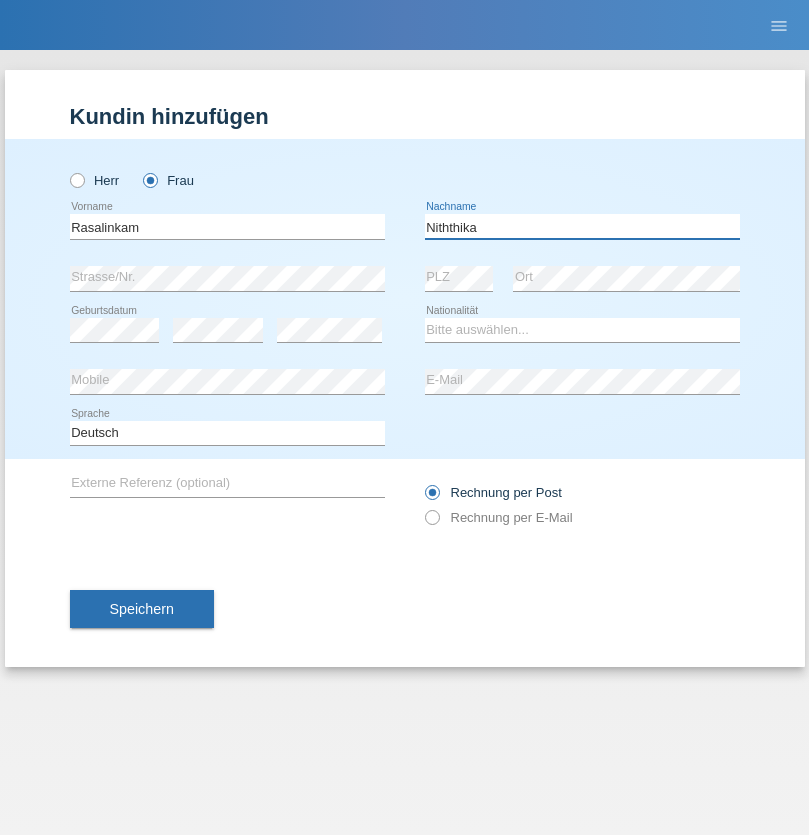 type on "Niththika" 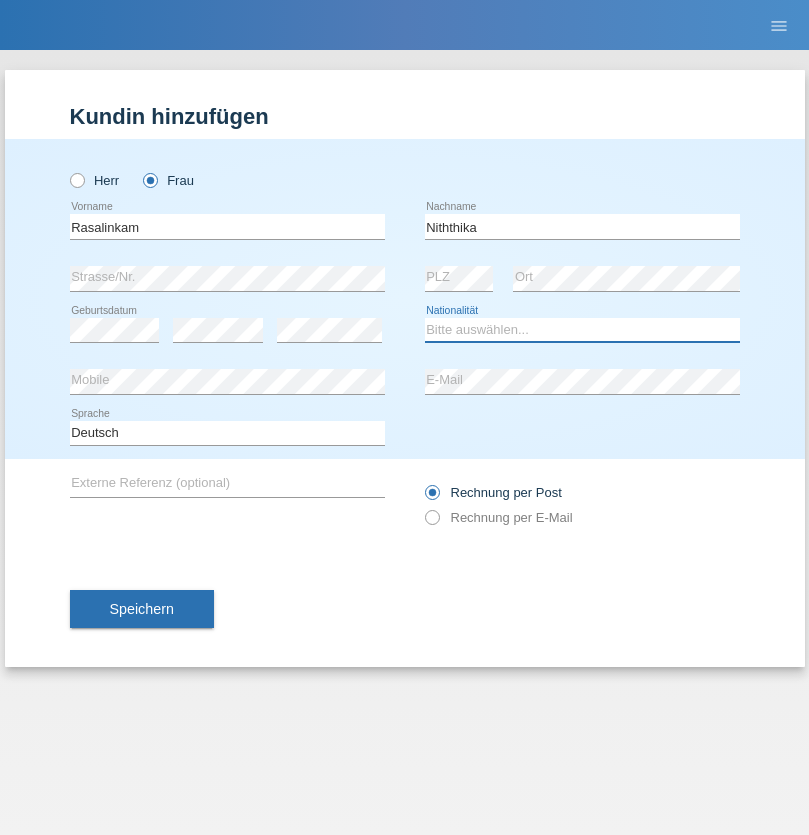 select on "LK" 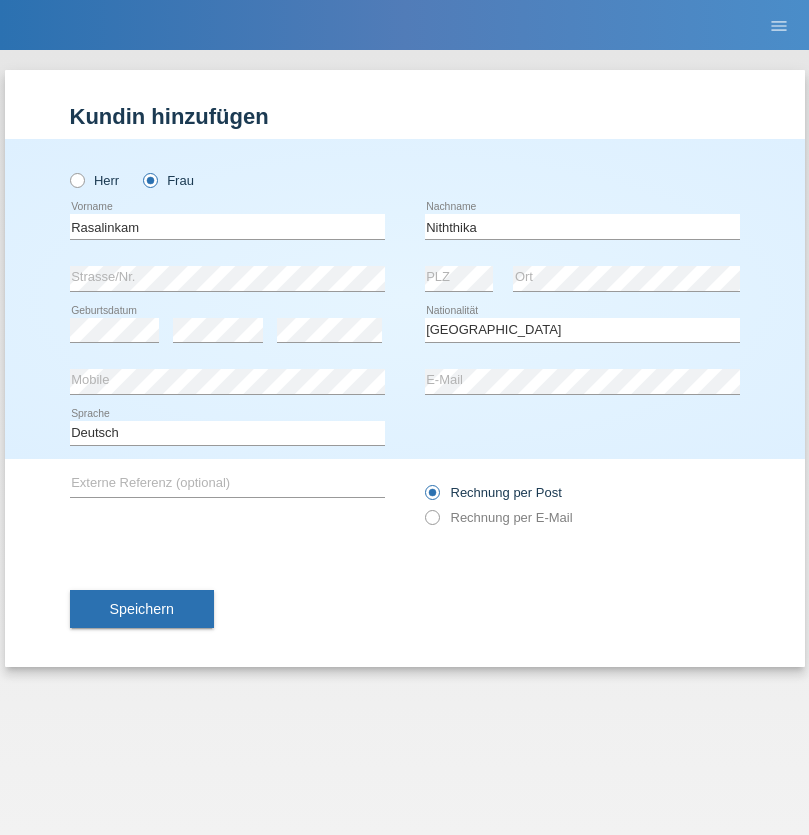 select on "C" 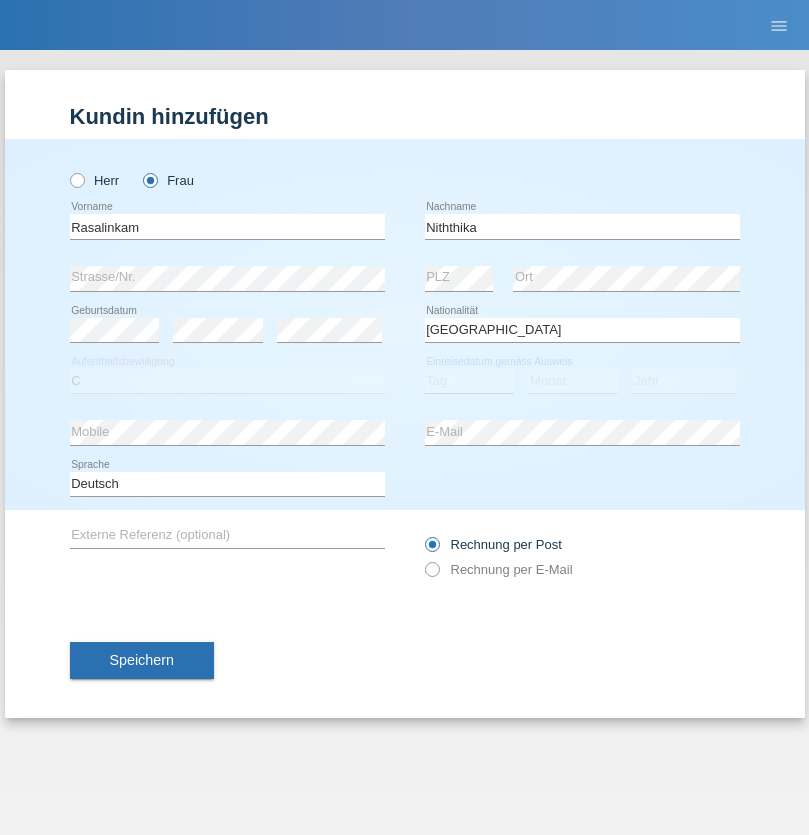 select on "13" 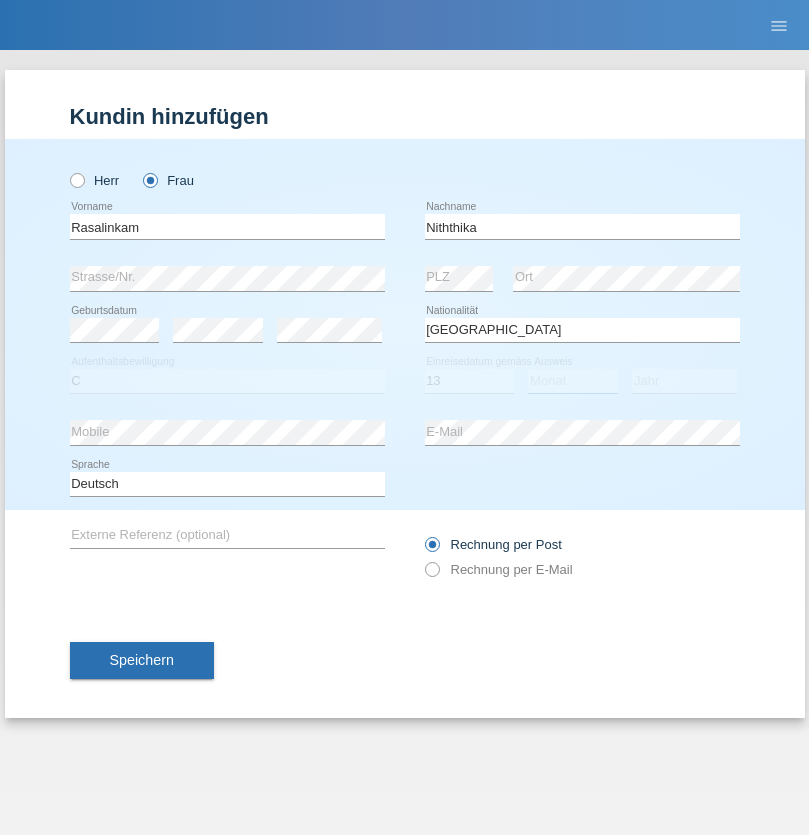 select on "07" 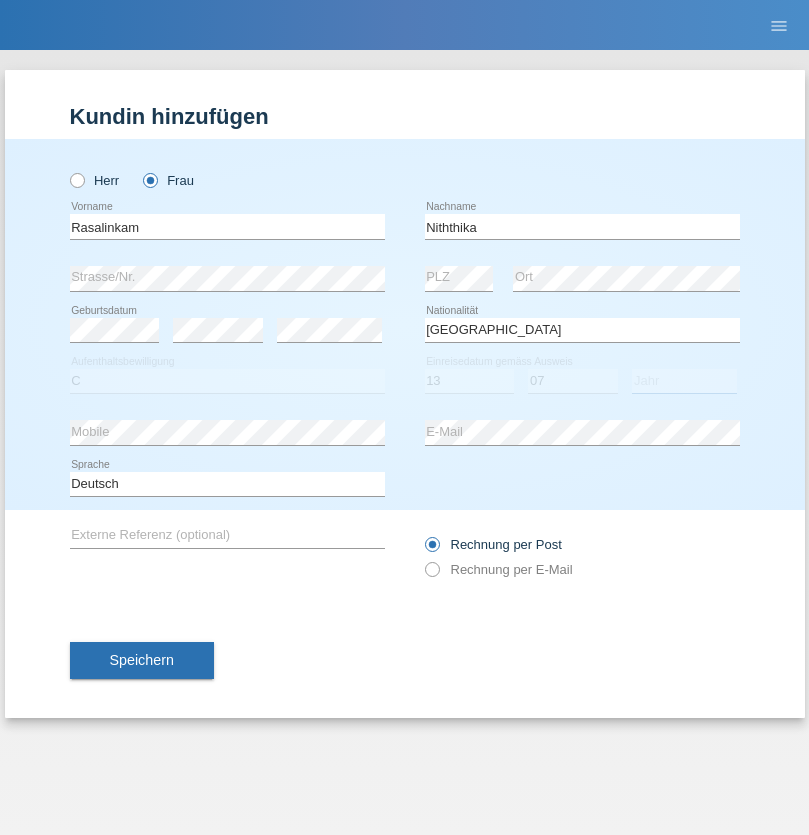 select on "2021" 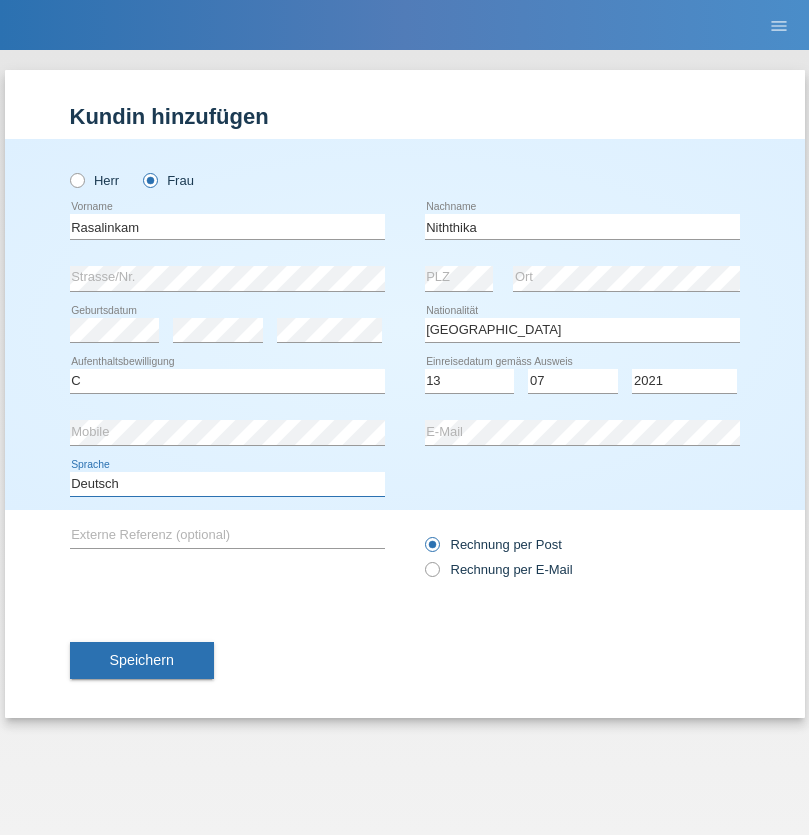 select on "en" 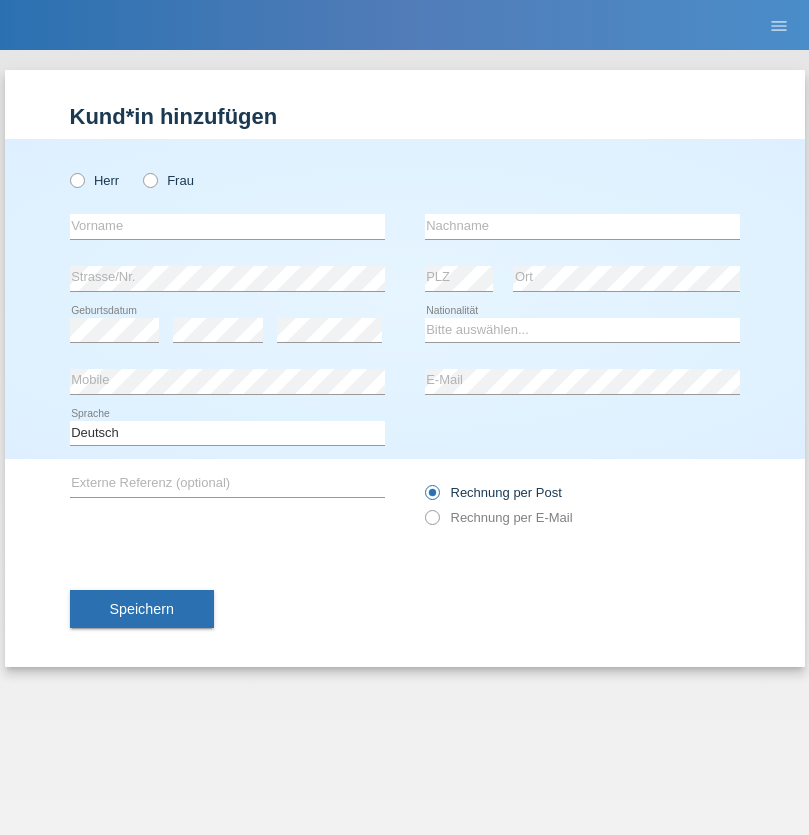 scroll, scrollTop: 0, scrollLeft: 0, axis: both 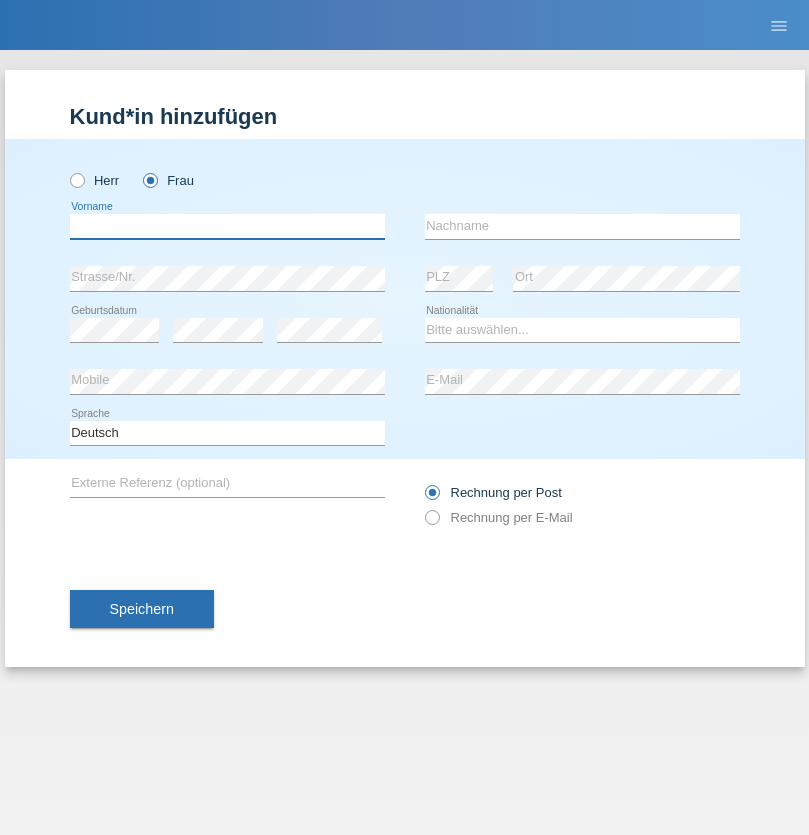 click at bounding box center (227, 226) 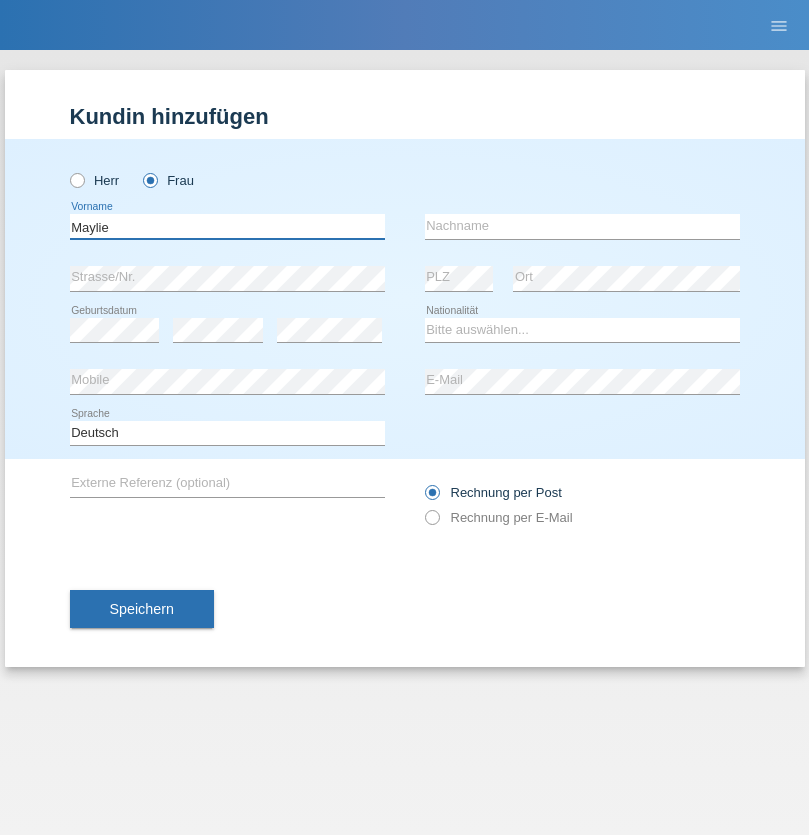 type on "Maylie" 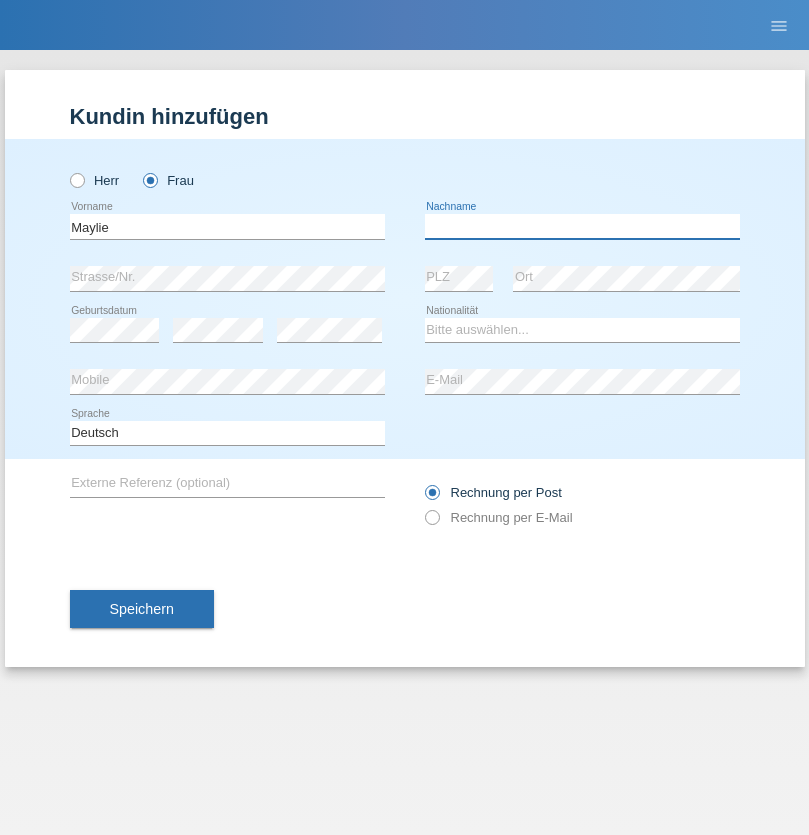 click at bounding box center [582, 226] 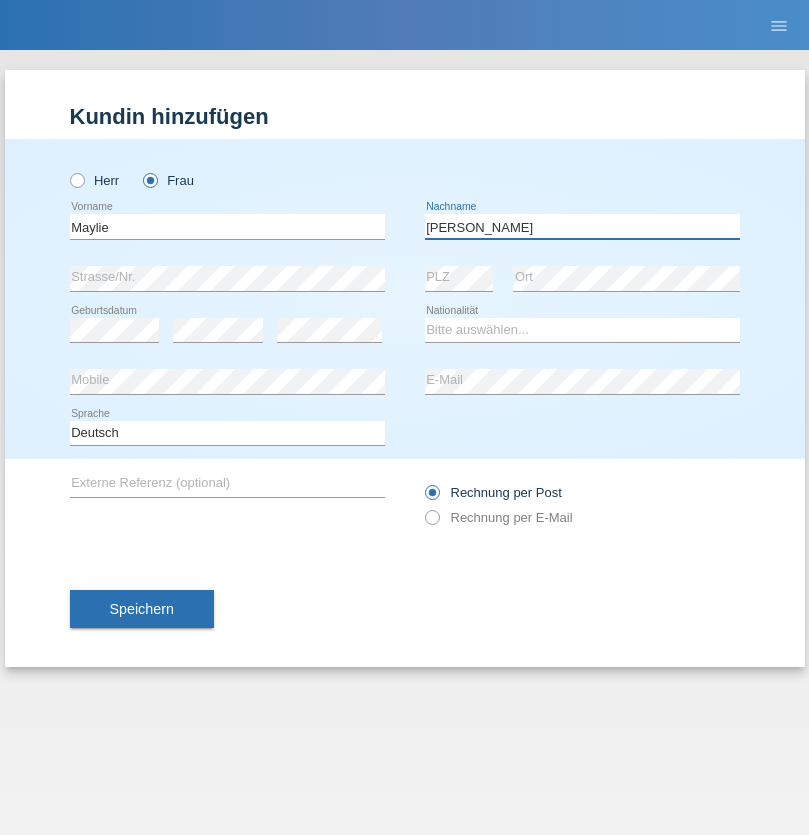type on "[PERSON_NAME]" 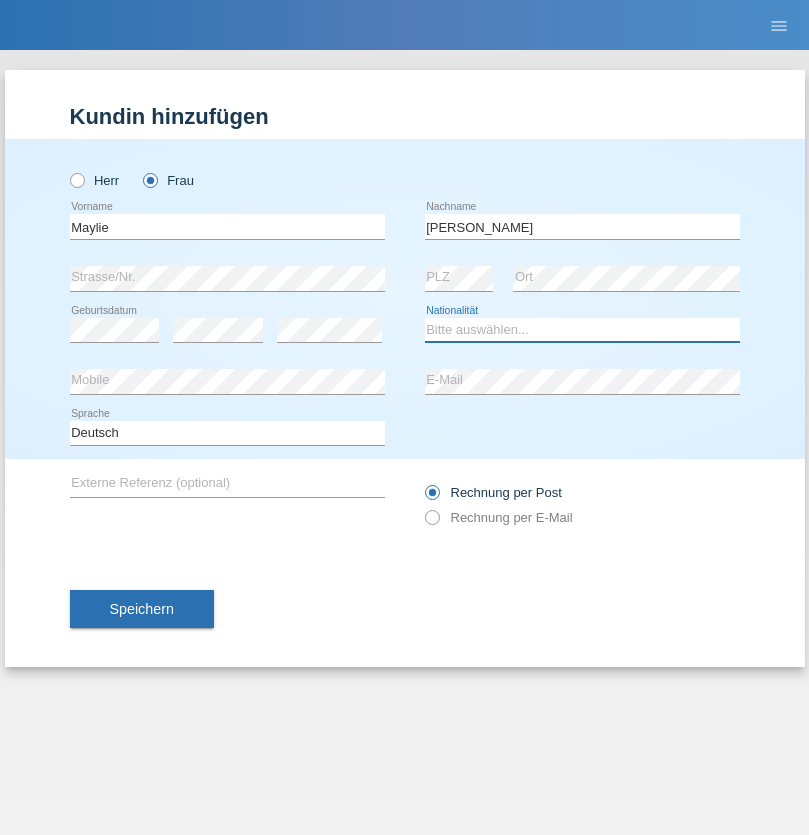 select on "CH" 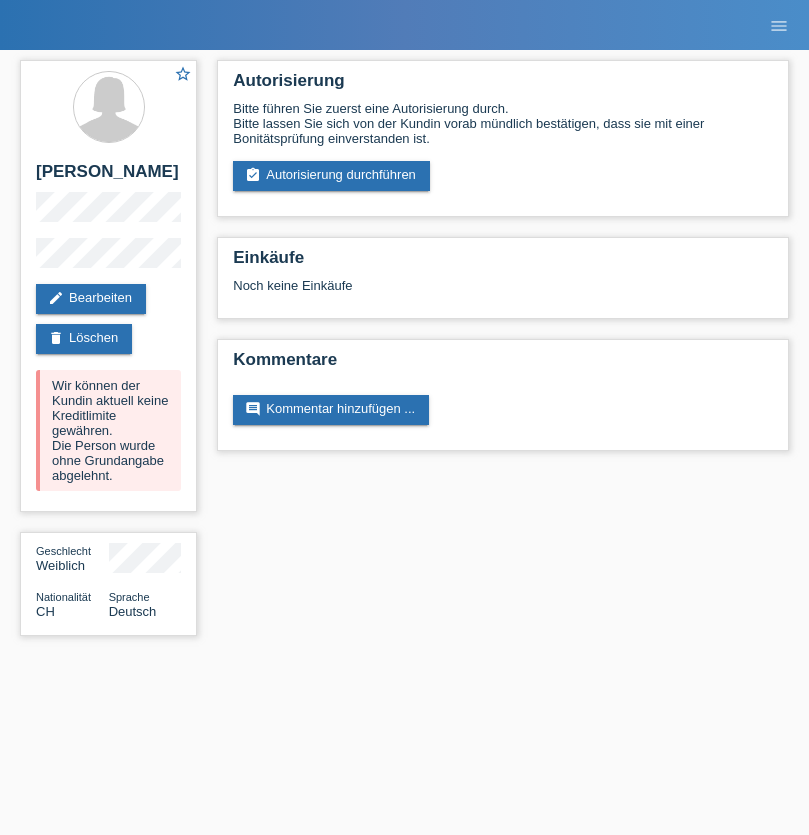 scroll, scrollTop: 0, scrollLeft: 0, axis: both 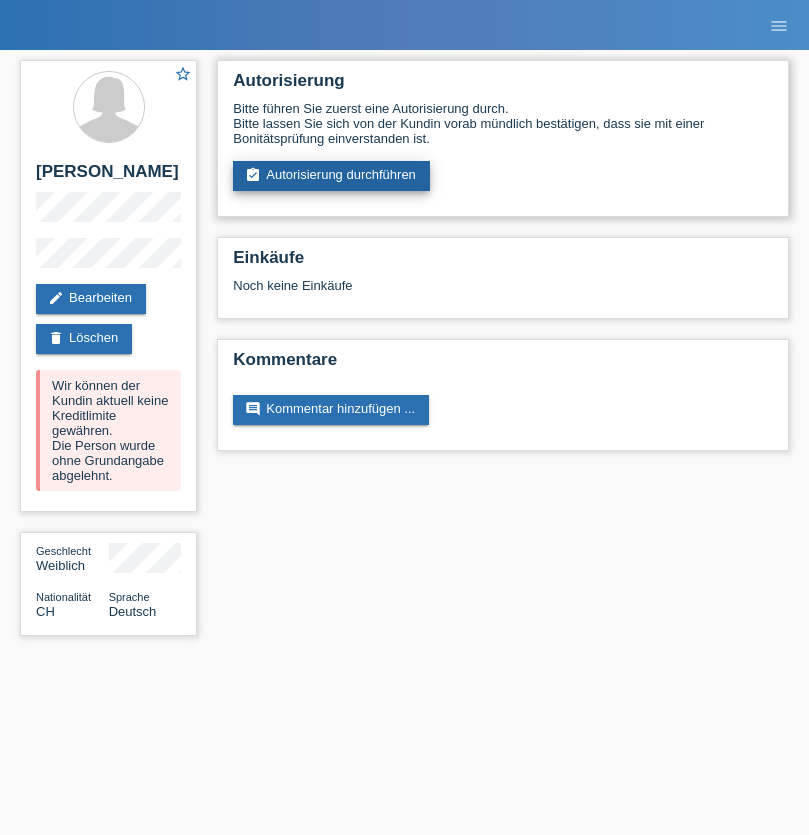 click on "assignment_turned_in  Autorisierung durchführen" at bounding box center (331, 176) 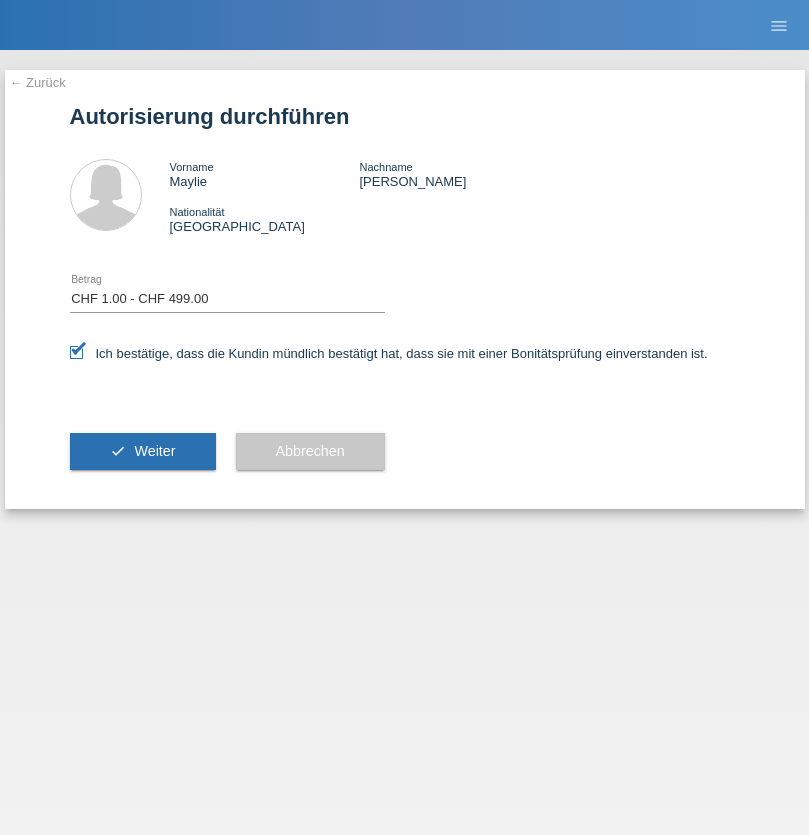 select on "1" 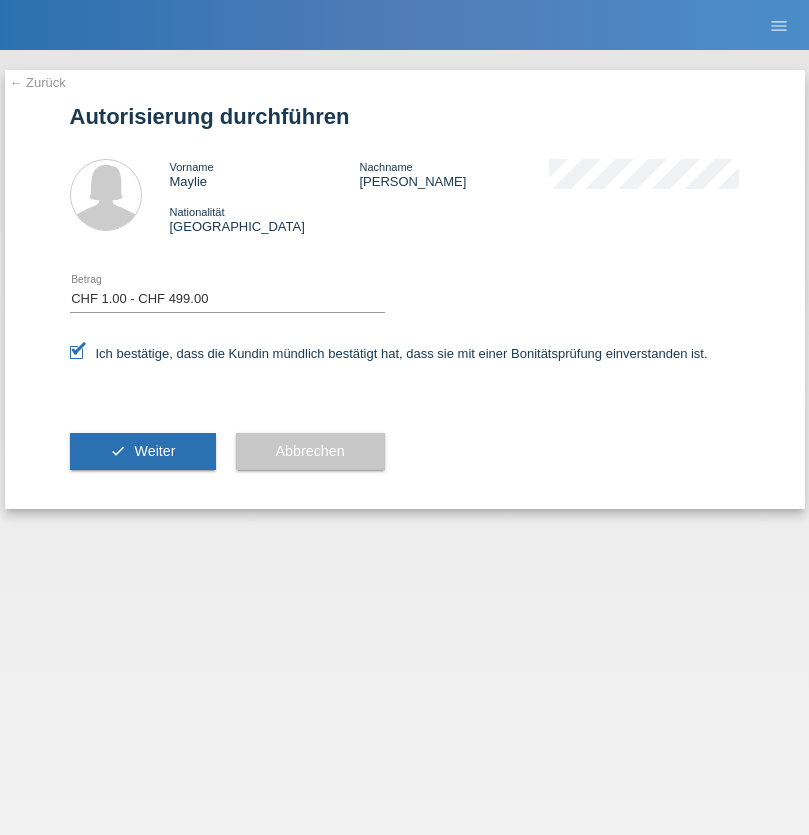 scroll, scrollTop: 0, scrollLeft: 0, axis: both 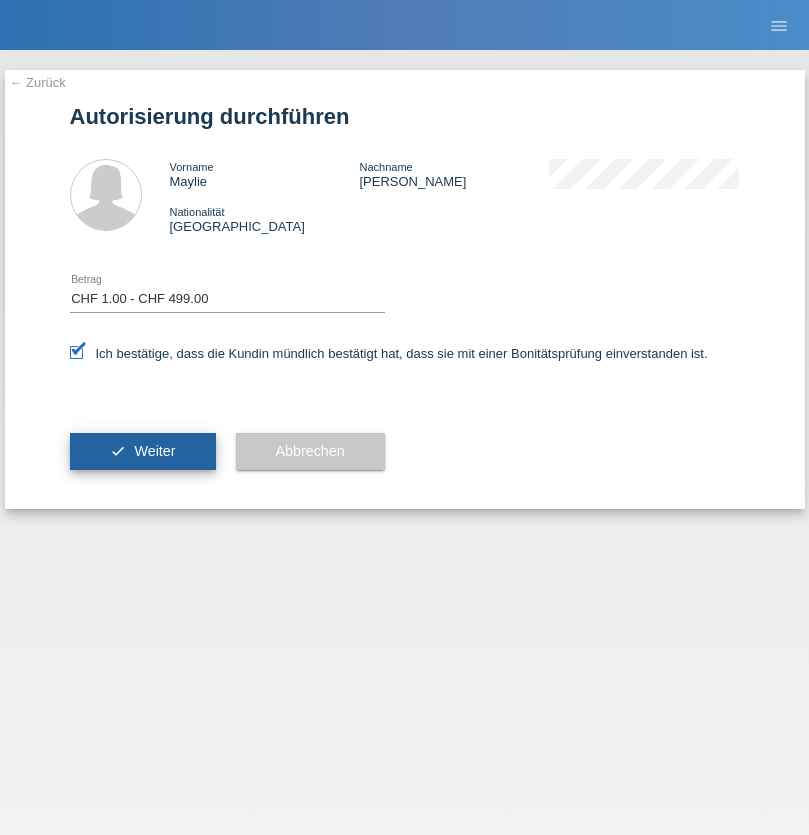click on "Weiter" at bounding box center (154, 451) 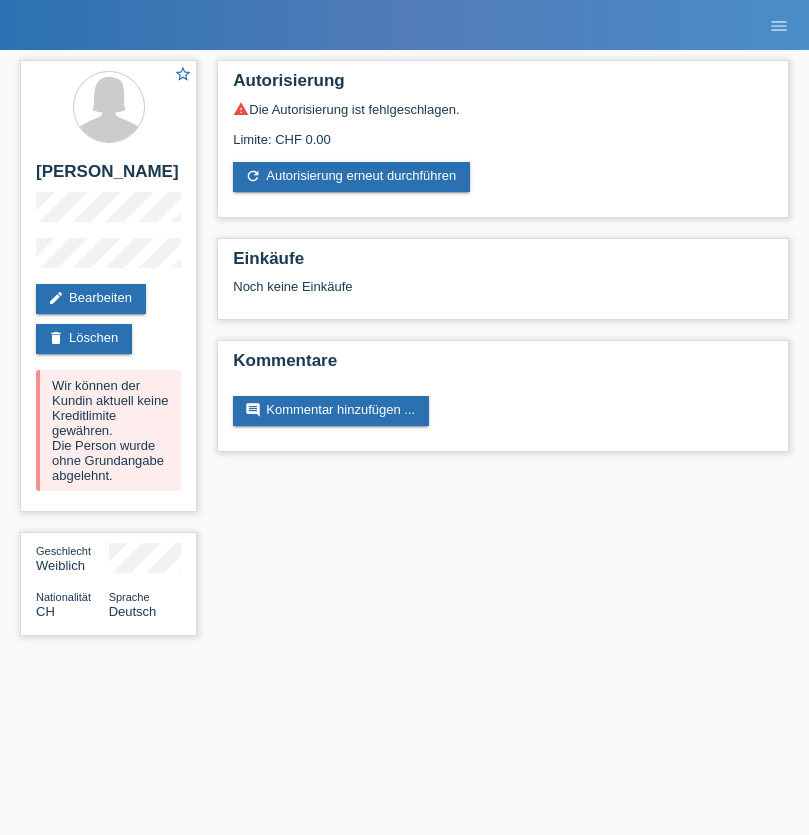 scroll, scrollTop: 0, scrollLeft: 0, axis: both 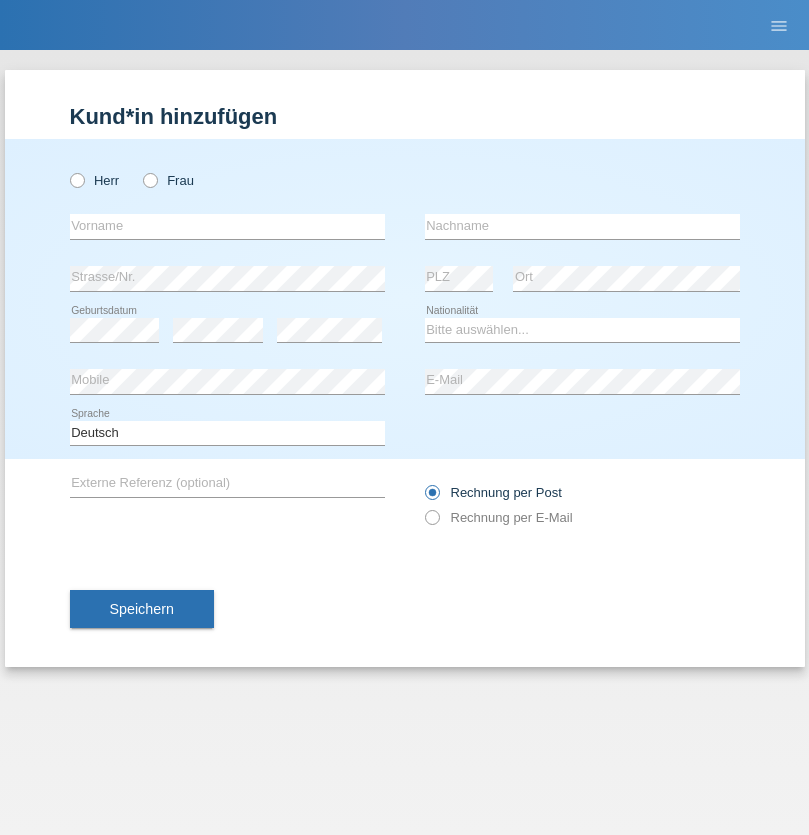 radio on "true" 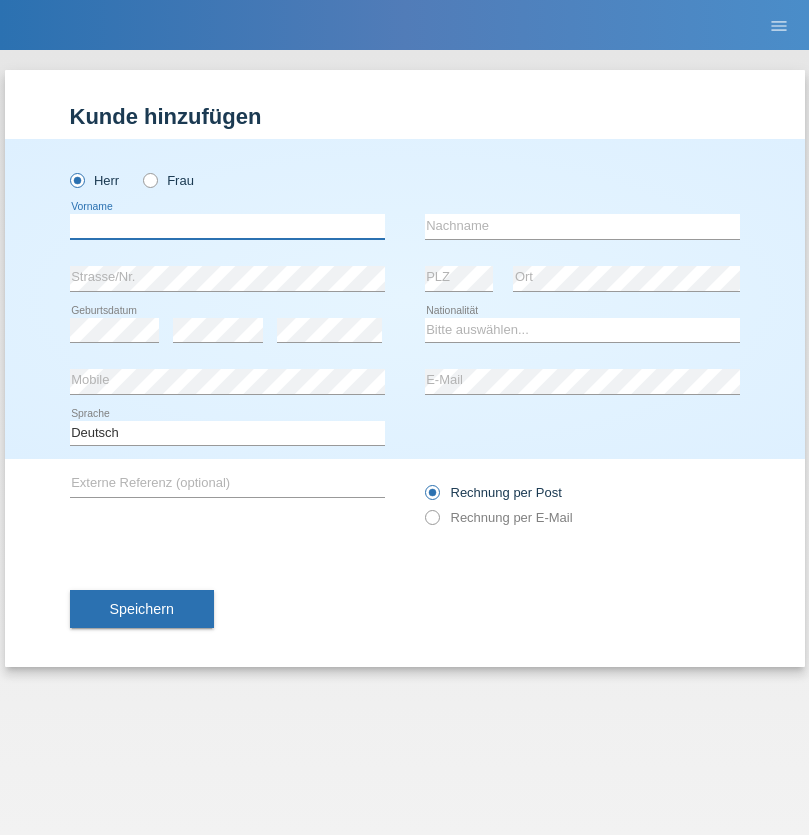 click at bounding box center [227, 226] 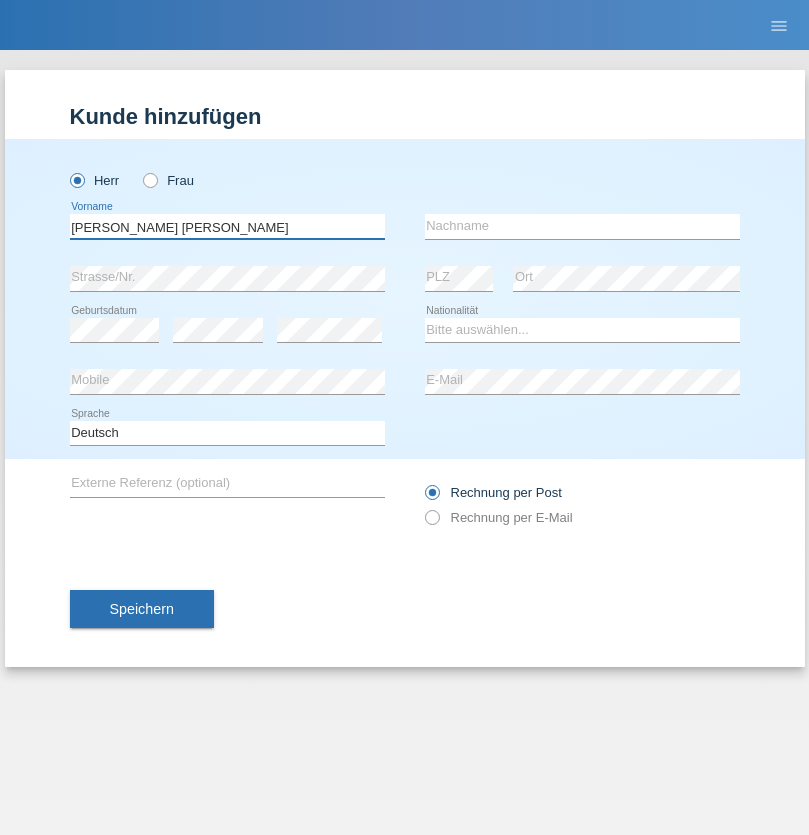 type on "[PERSON_NAME] [PERSON_NAME]" 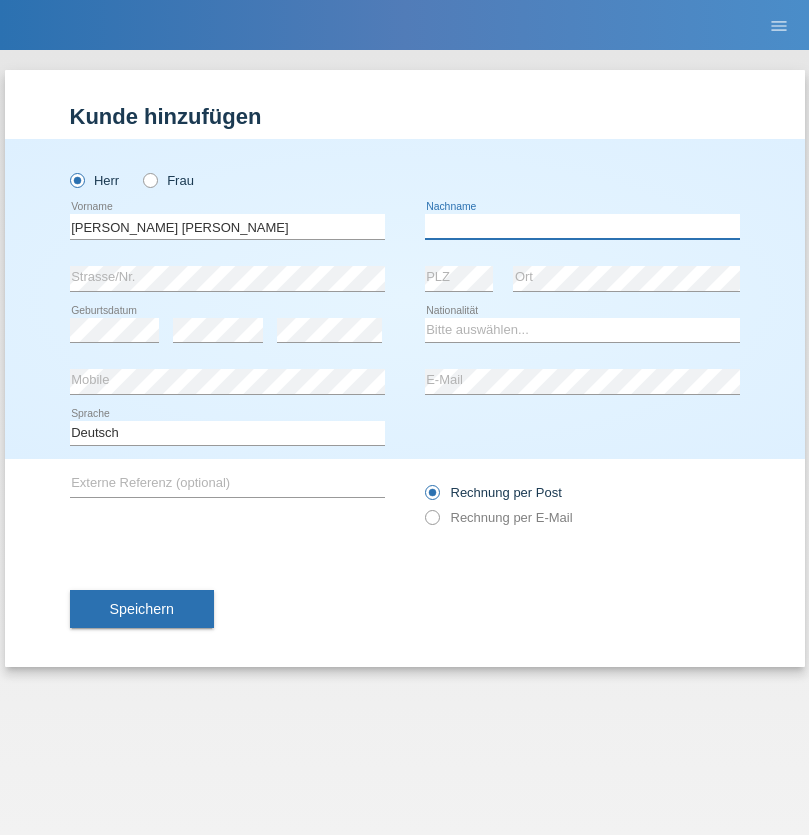 click at bounding box center [582, 226] 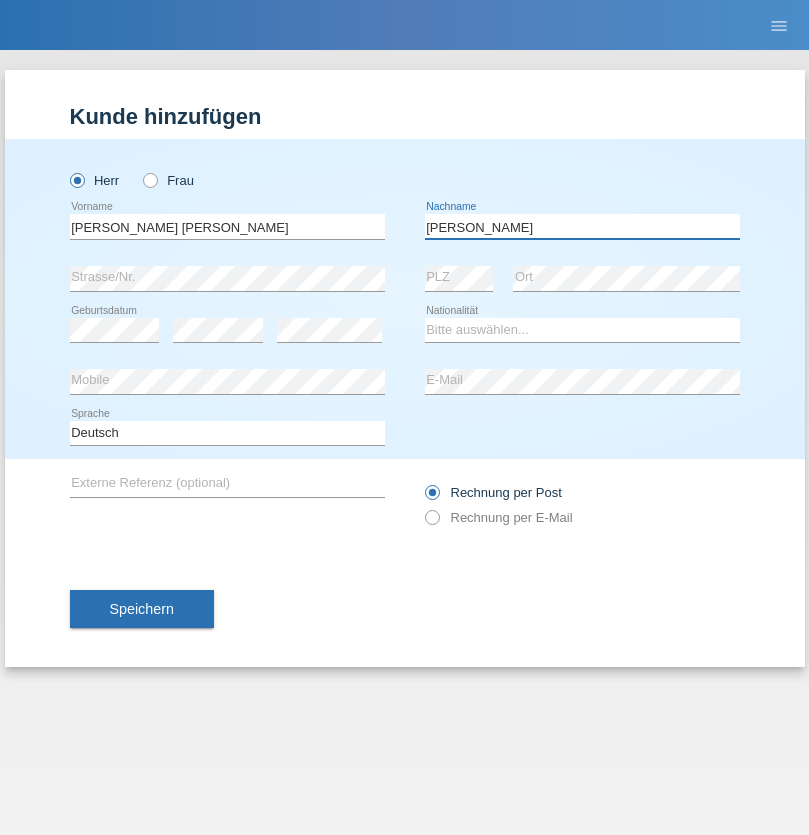 type on "[PERSON_NAME]" 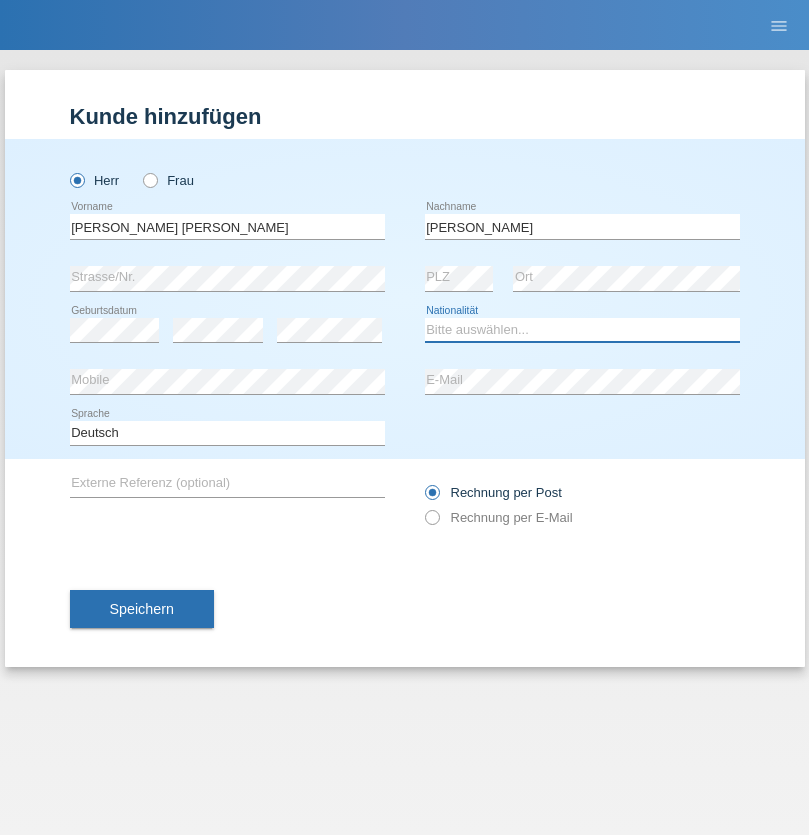 select on "CH" 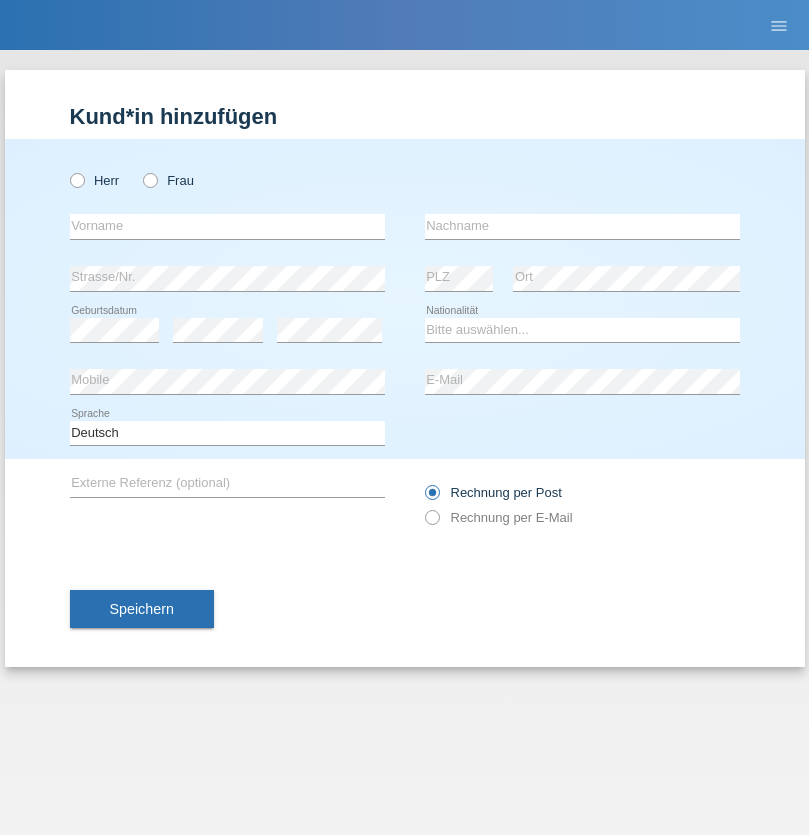 scroll, scrollTop: 0, scrollLeft: 0, axis: both 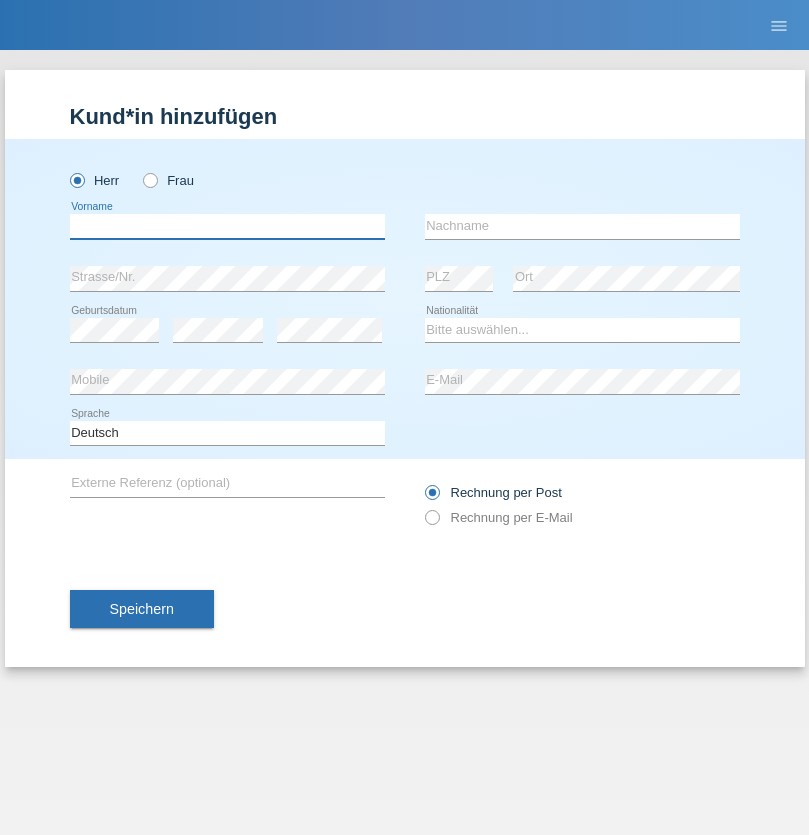 click at bounding box center [227, 226] 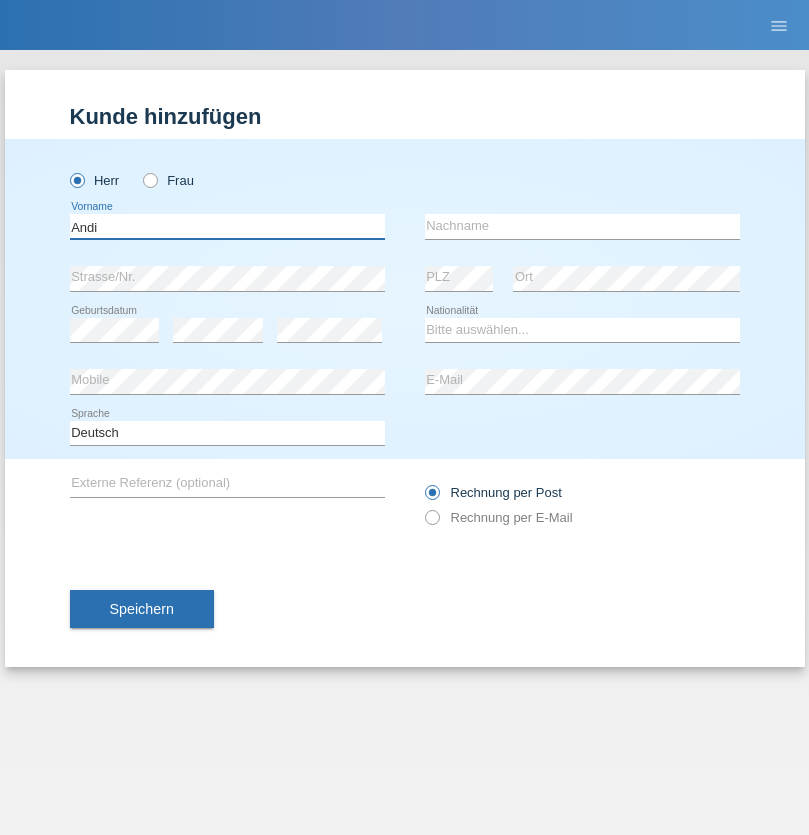 type on "Andi" 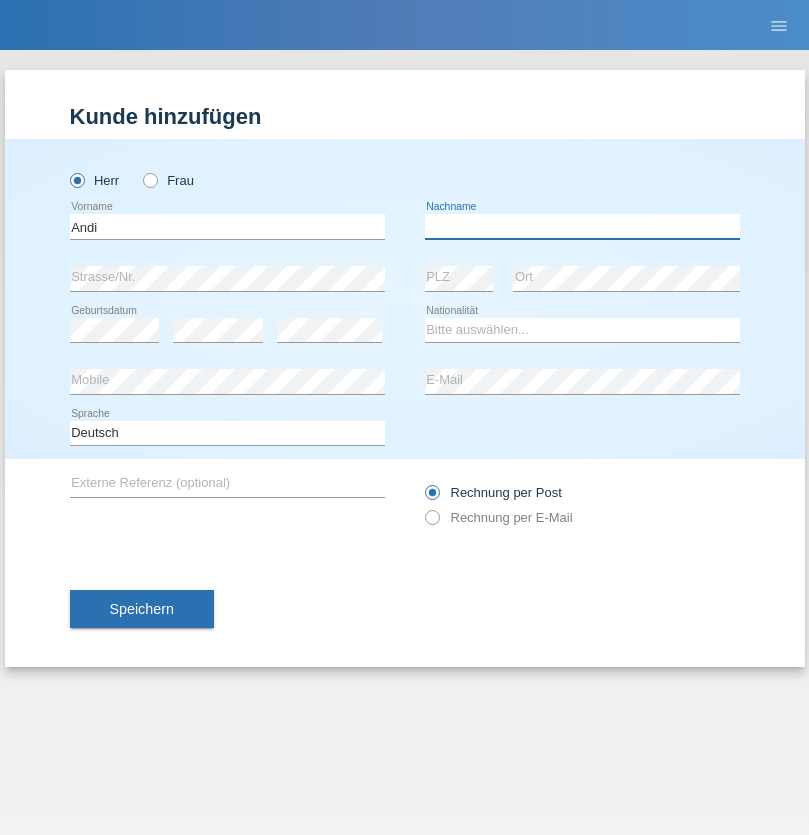 click at bounding box center (582, 226) 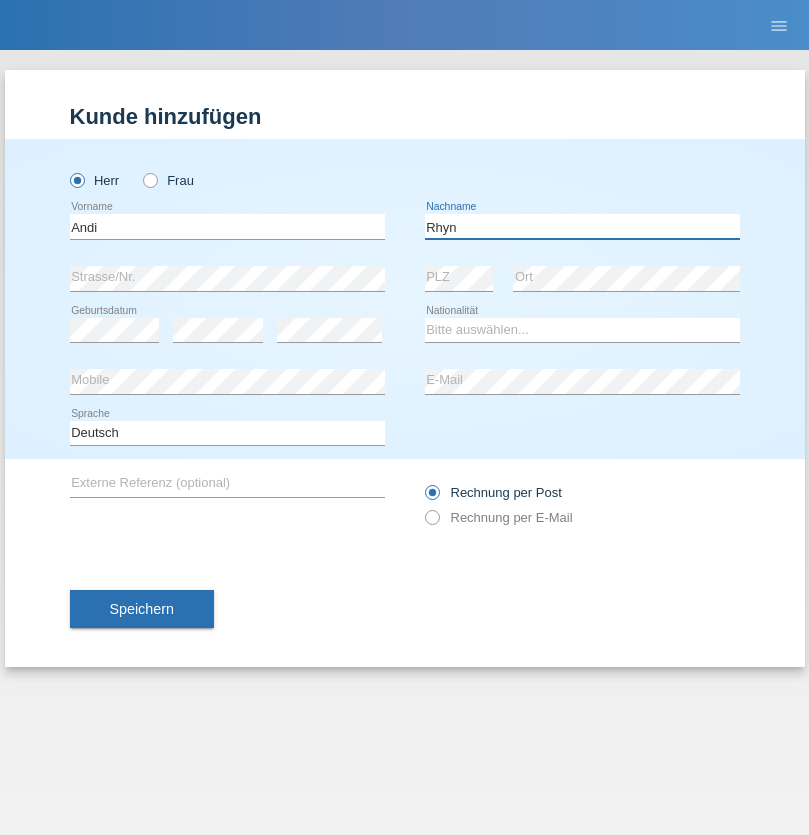 type on "Rhyn" 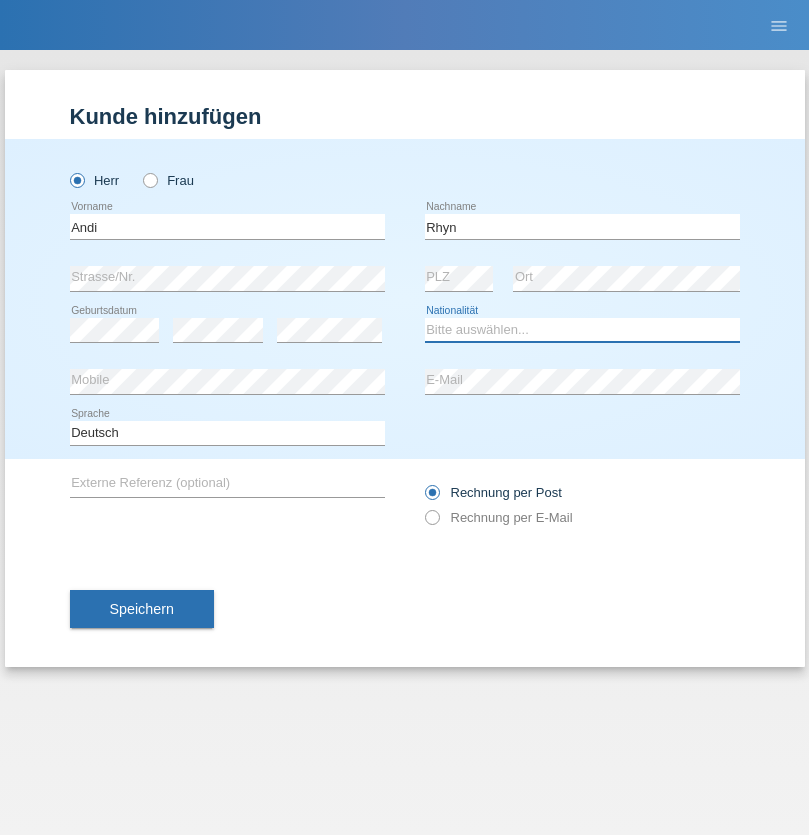 select on "CH" 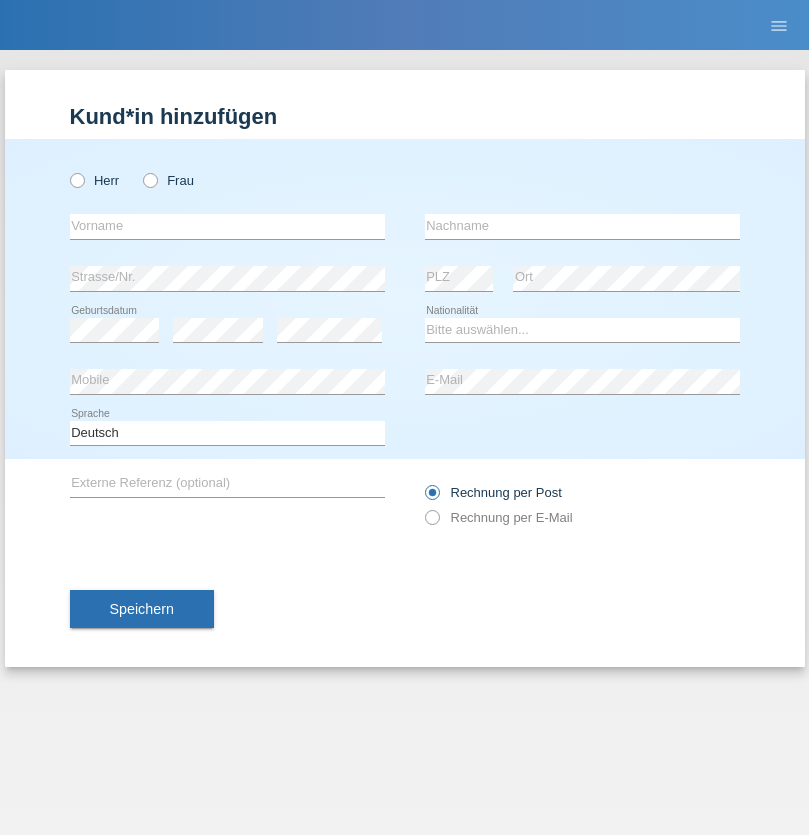 scroll, scrollTop: 0, scrollLeft: 0, axis: both 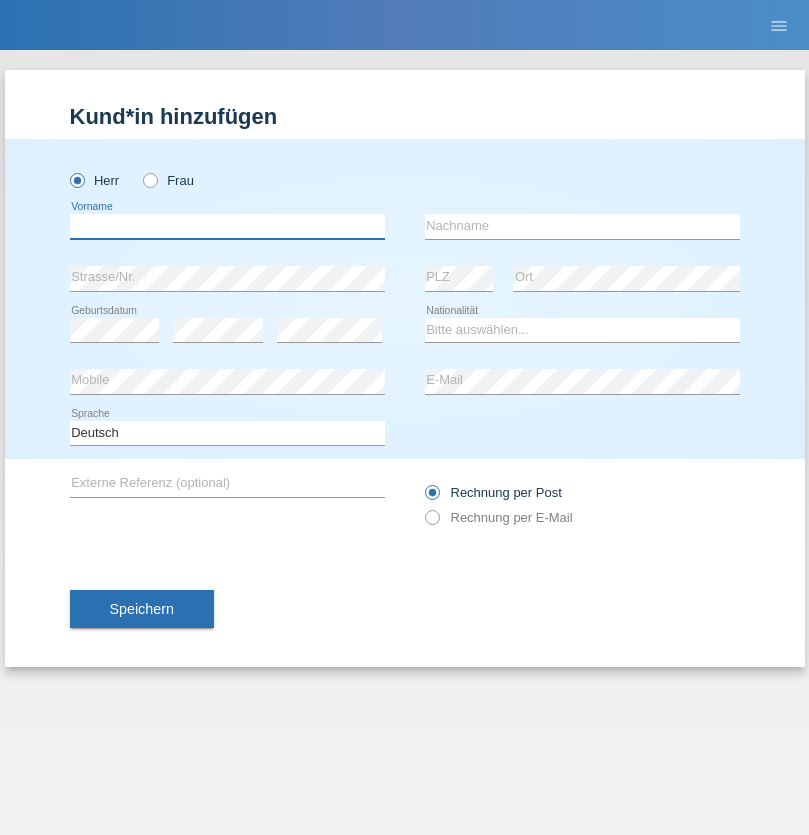 click at bounding box center (227, 226) 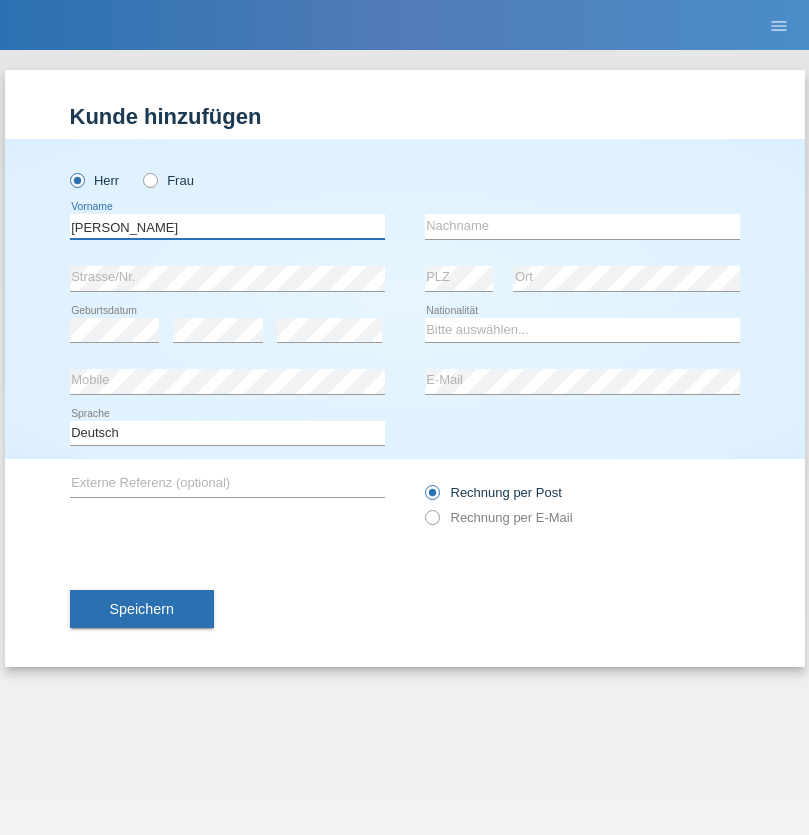 type on "[PERSON_NAME]" 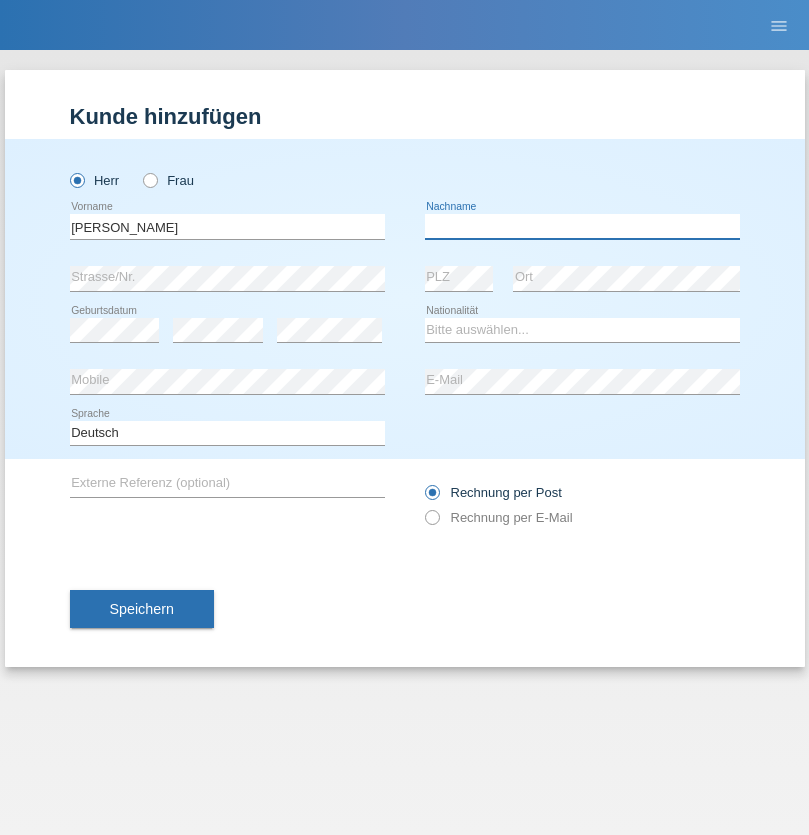 click at bounding box center [582, 226] 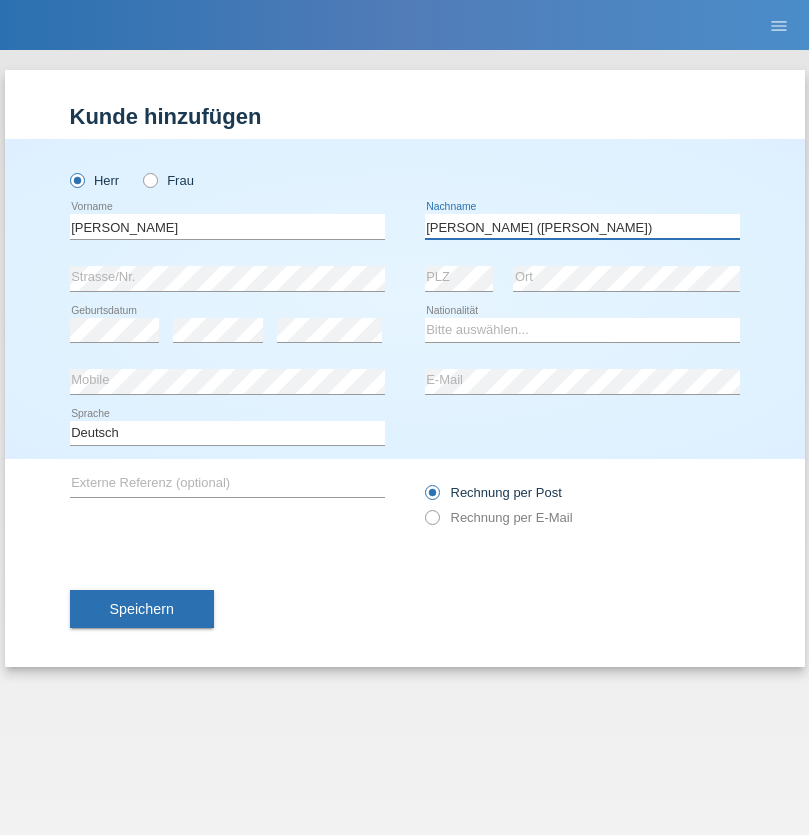 type on "[PERSON_NAME] ([PERSON_NAME])" 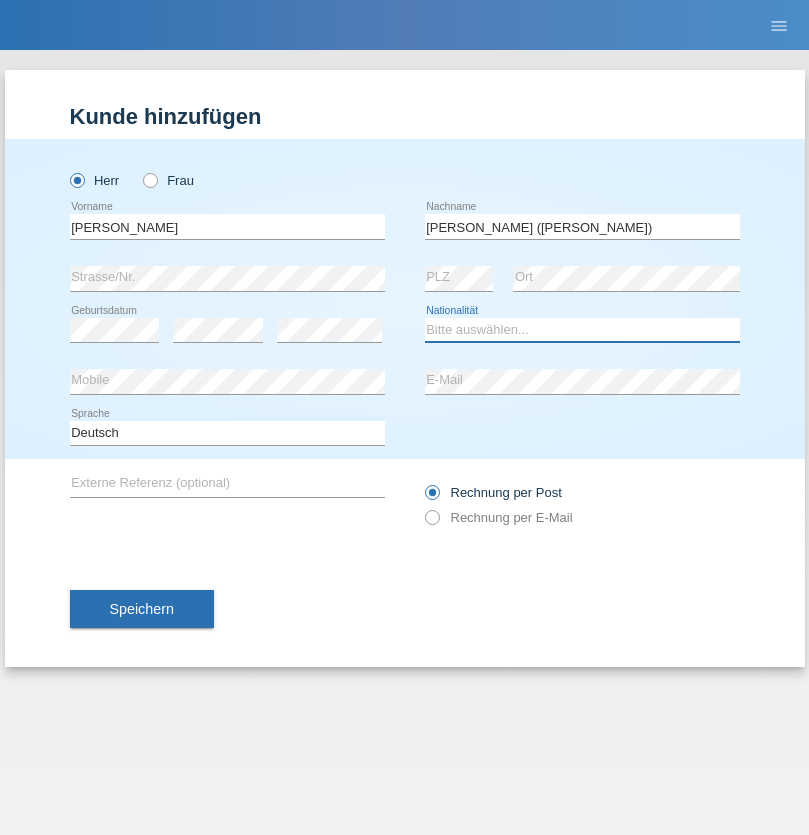 select on "BR" 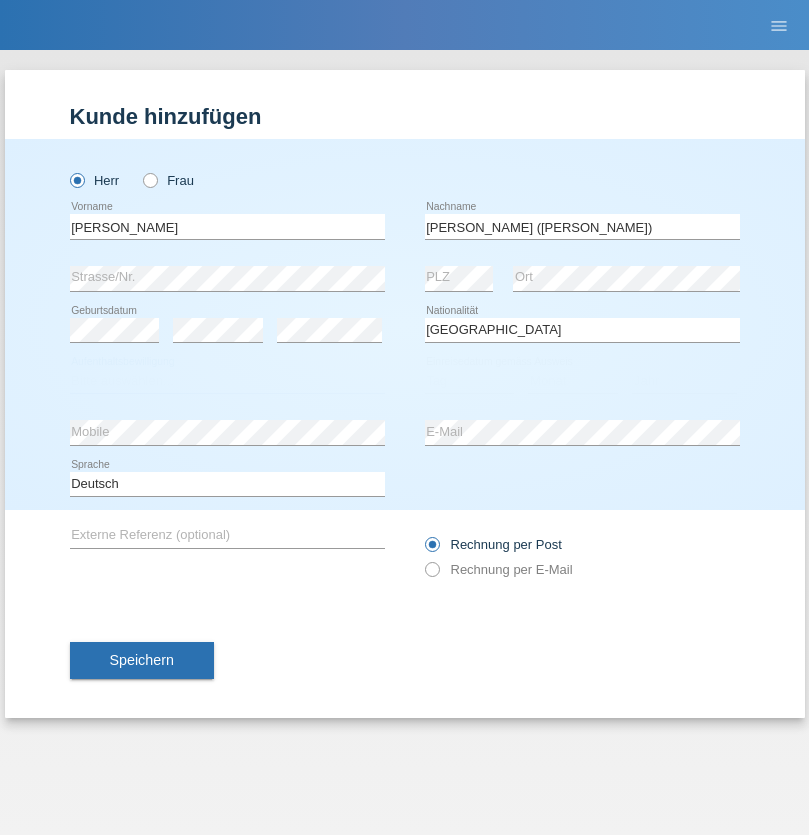 select on "C" 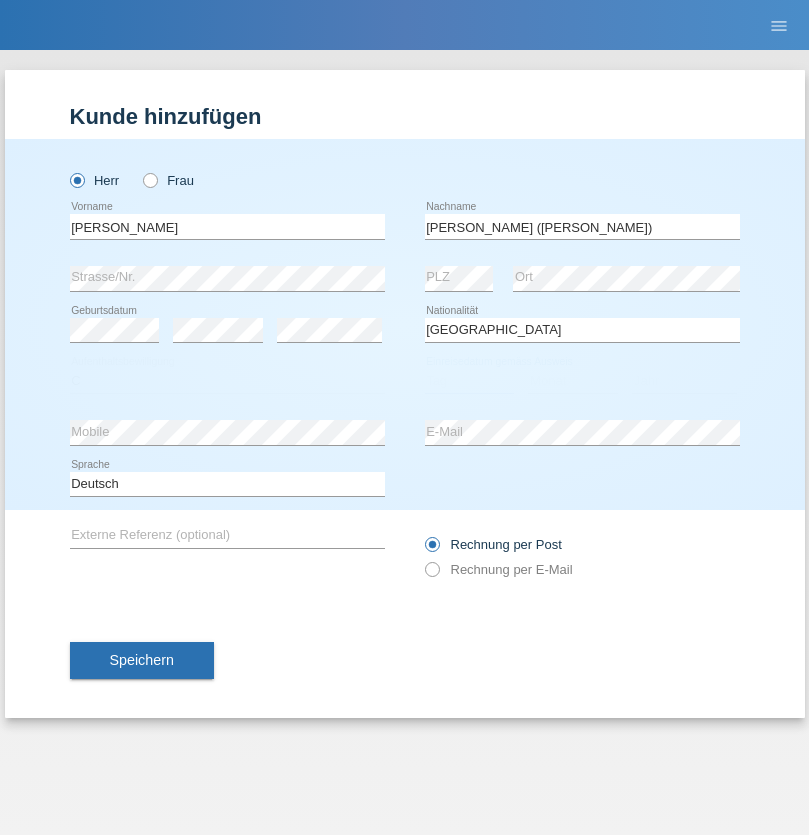 select on "26" 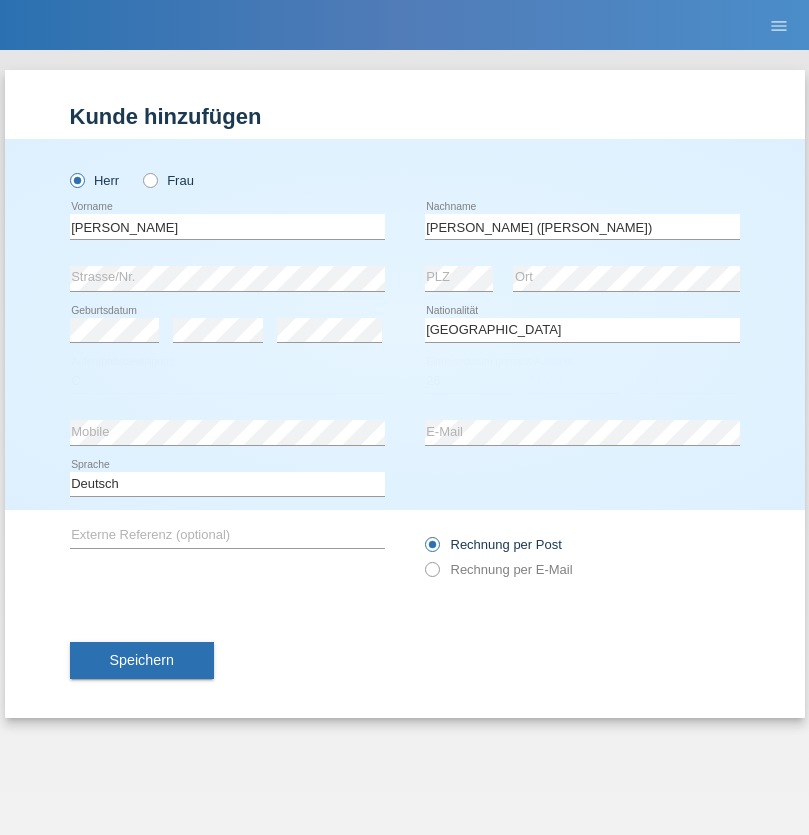 select on "01" 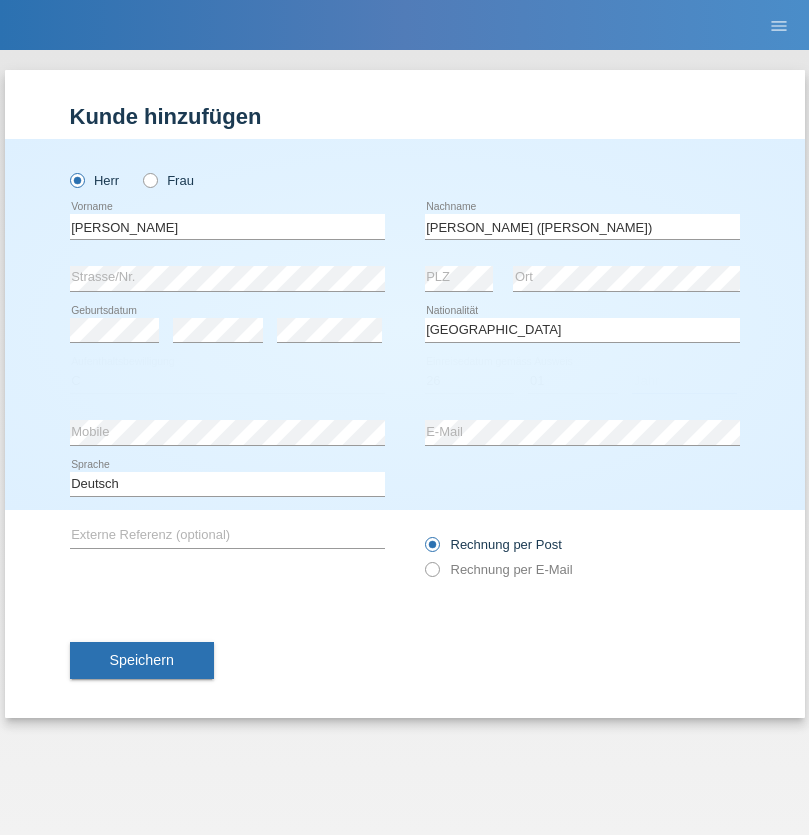 select on "2021" 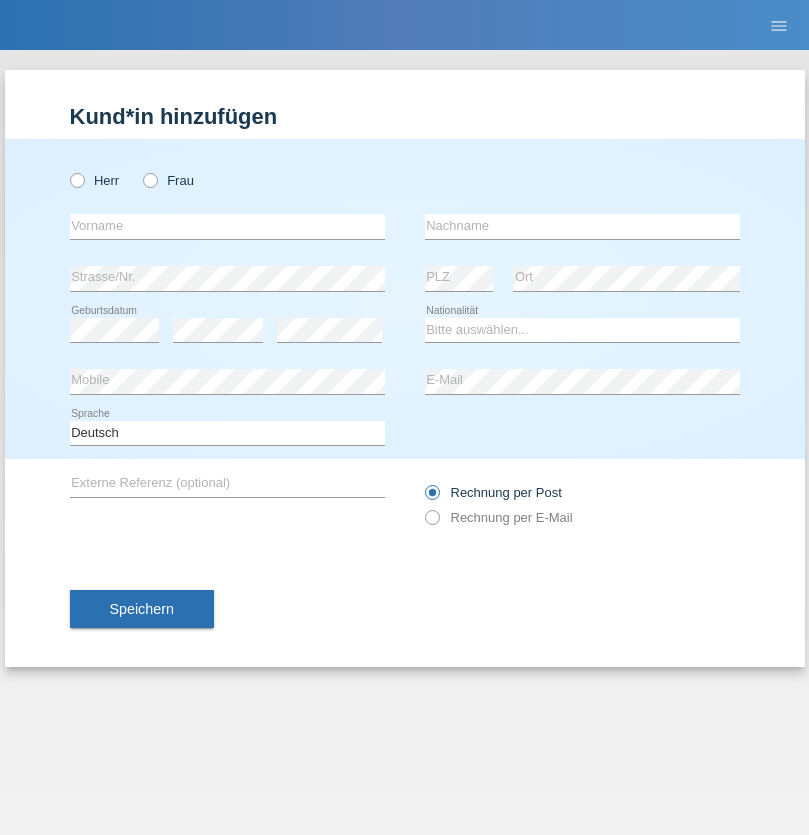 scroll, scrollTop: 0, scrollLeft: 0, axis: both 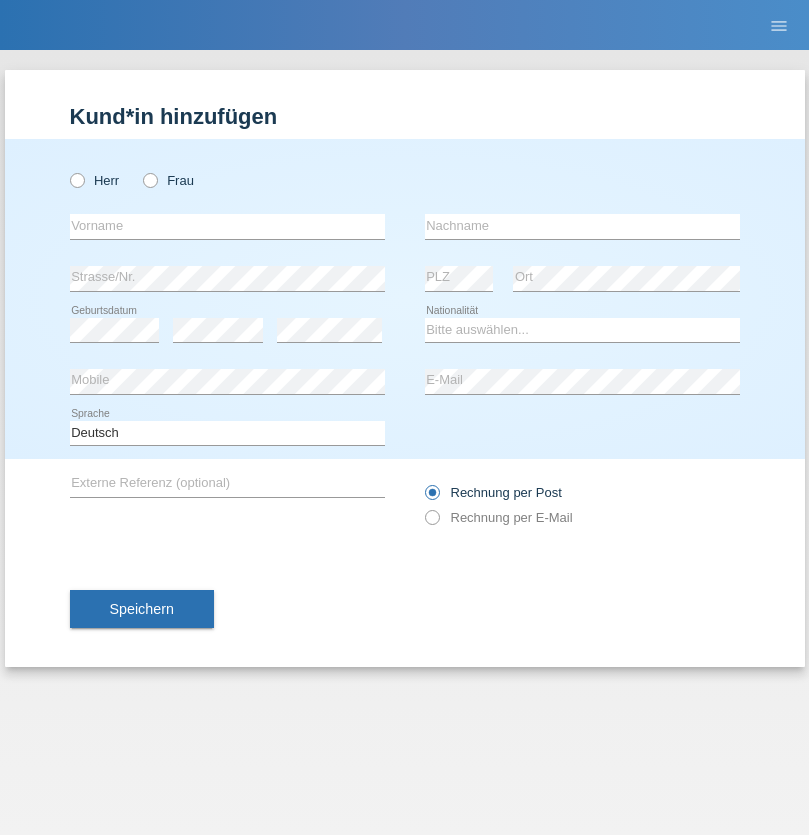 radio on "true" 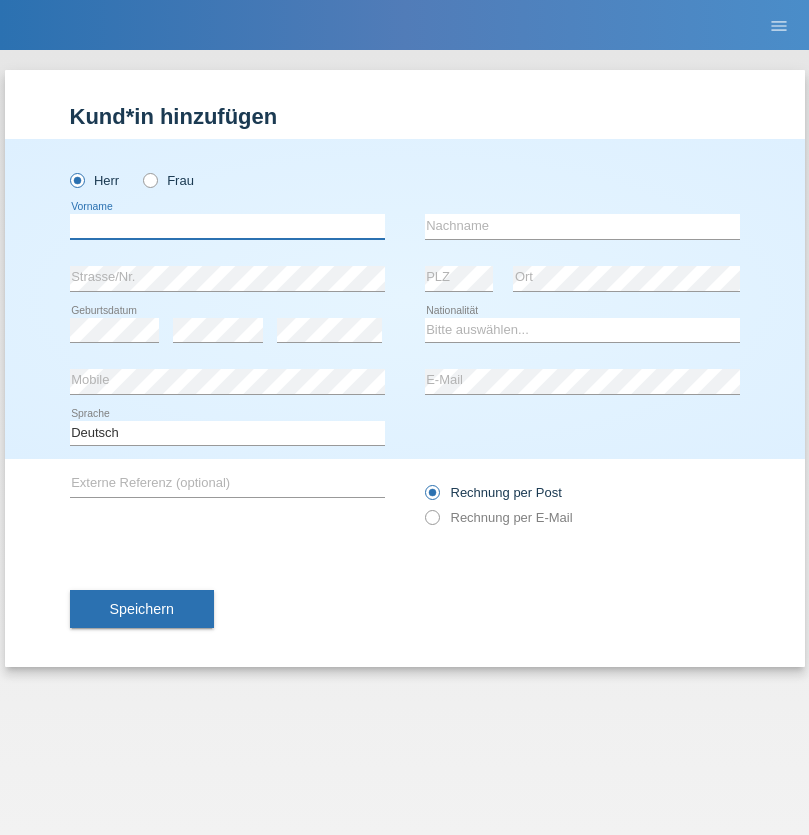 click at bounding box center (227, 226) 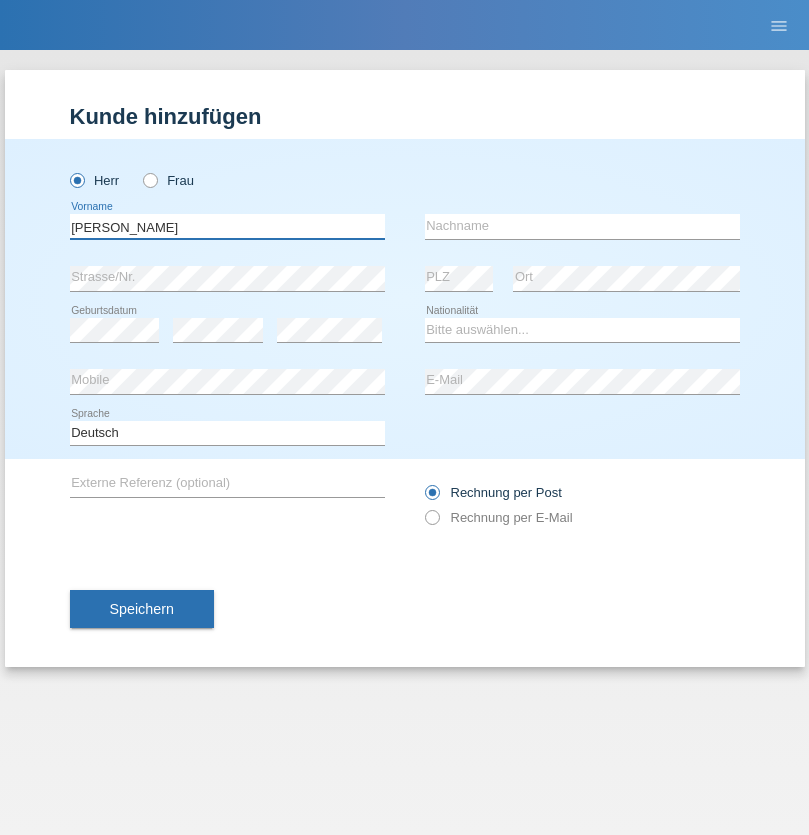 type on "[PERSON_NAME]" 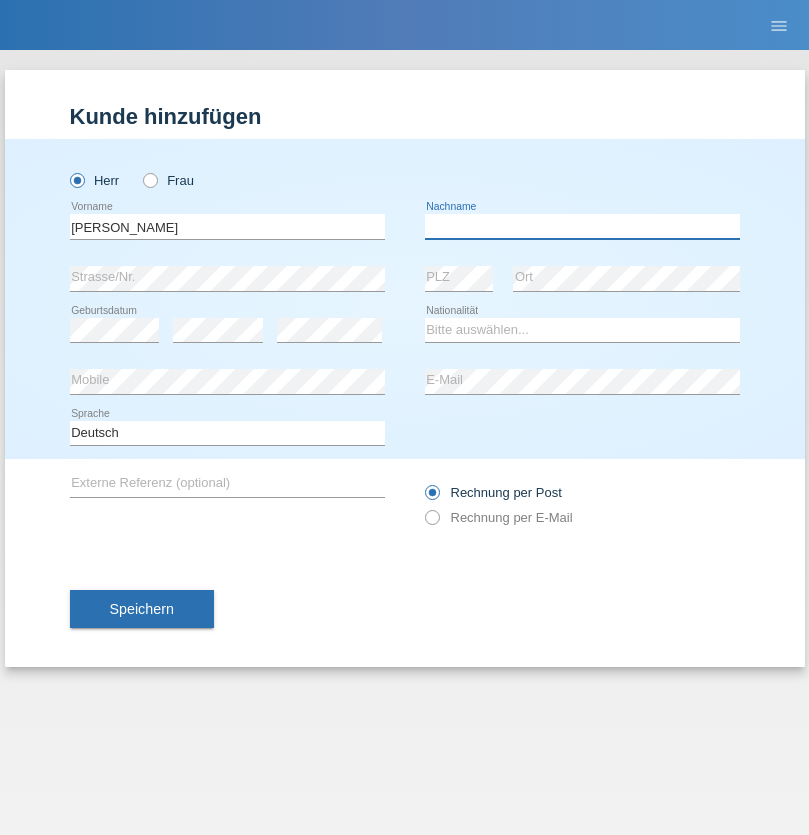 click at bounding box center (582, 226) 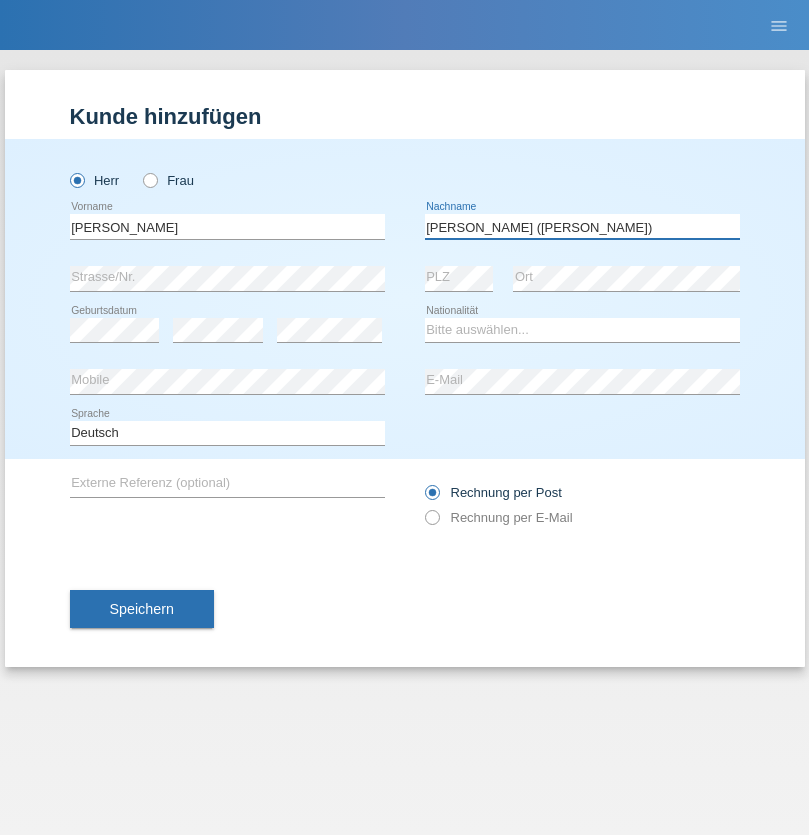type on "[PERSON_NAME] ([PERSON_NAME])" 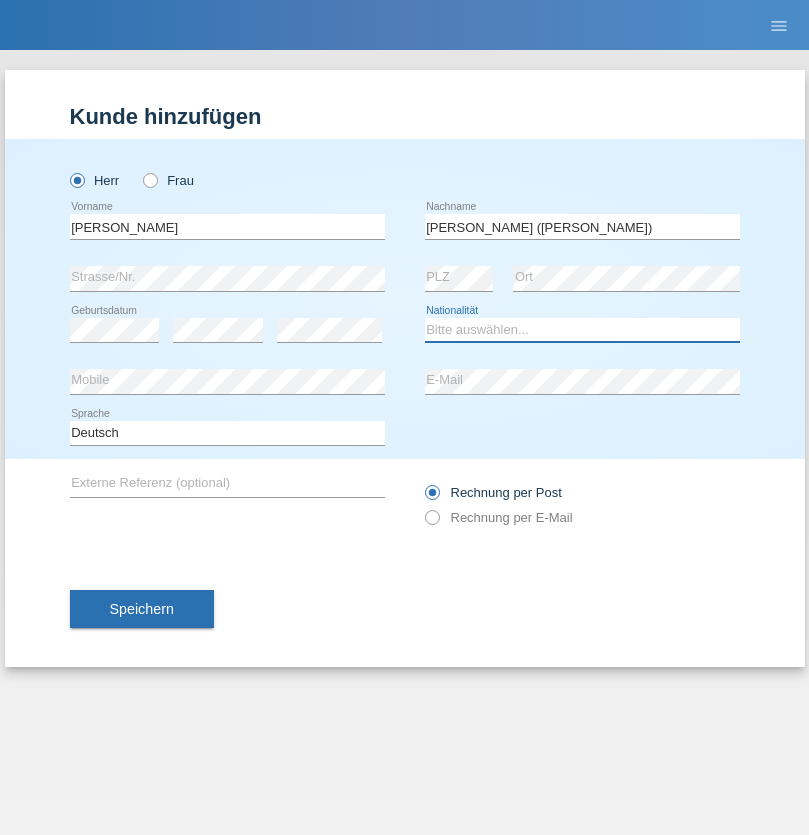 select on "BR" 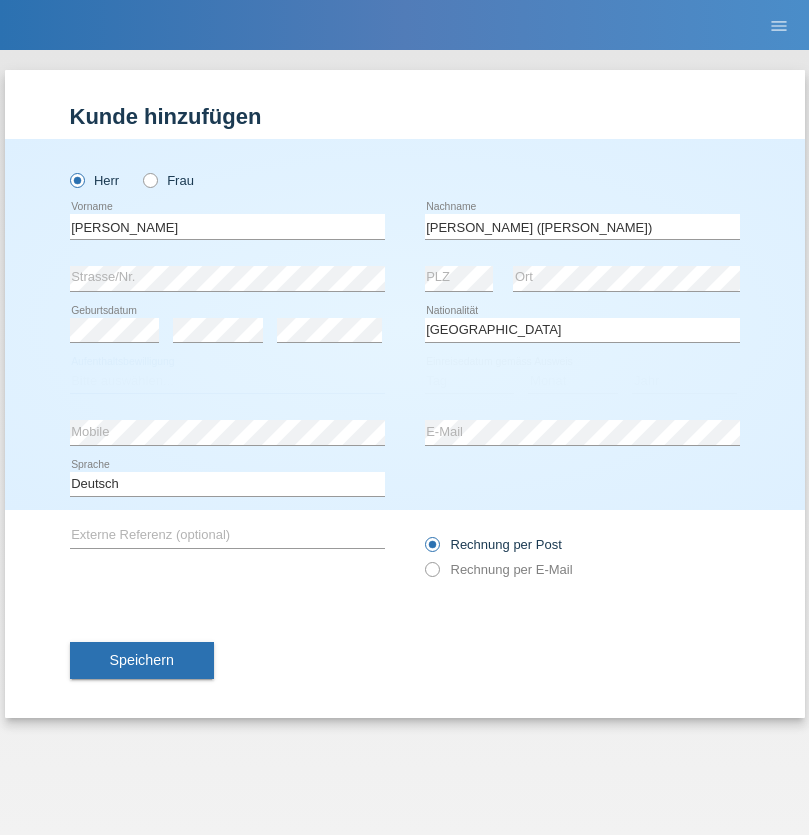 select on "C" 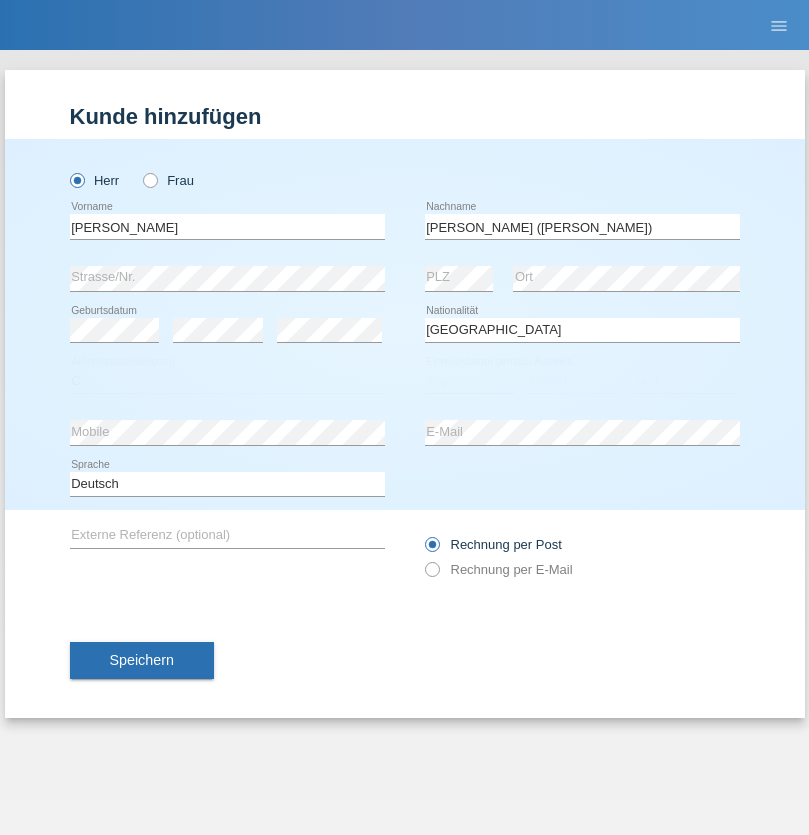 select on "14" 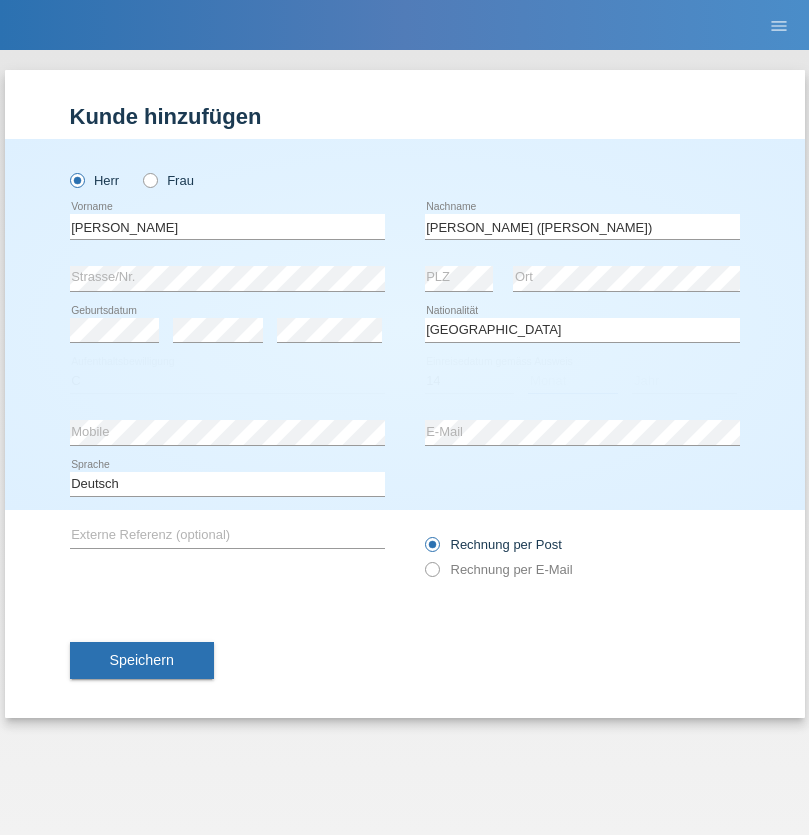 select on "12" 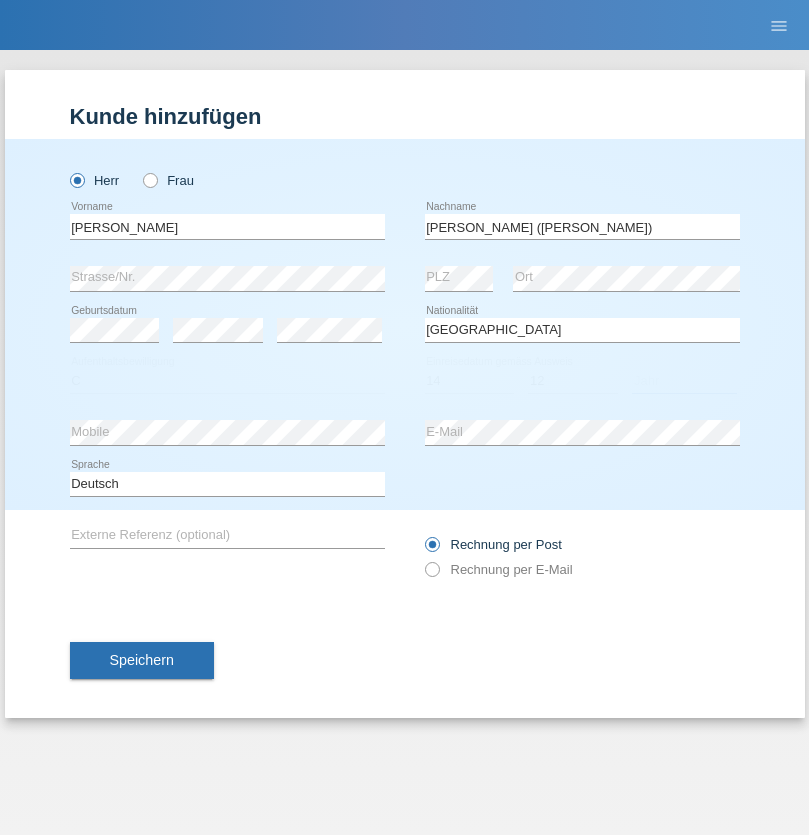 select on "2001" 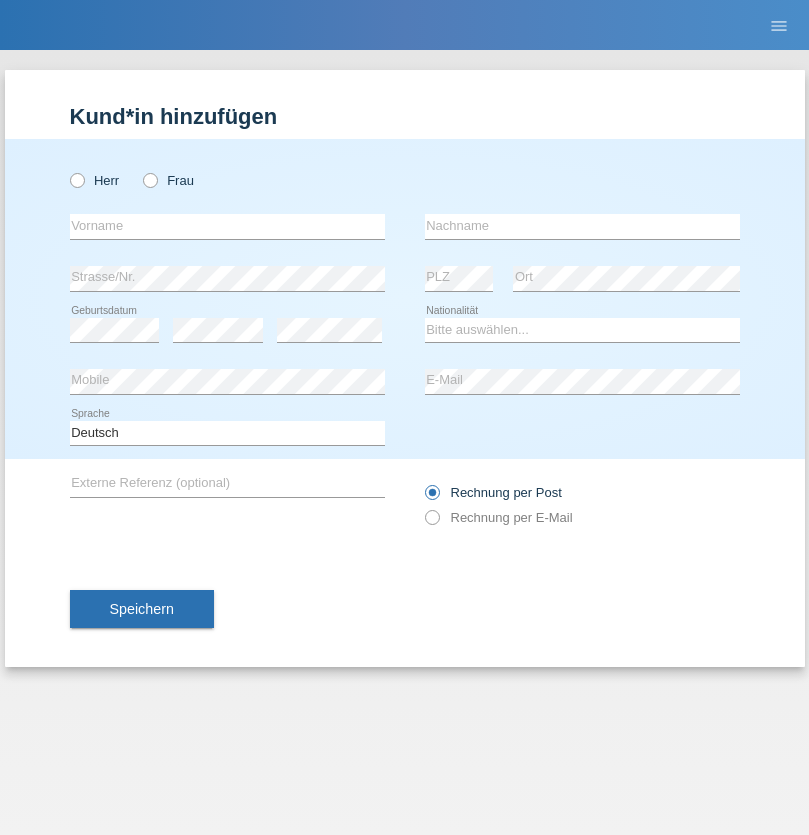 scroll, scrollTop: 0, scrollLeft: 0, axis: both 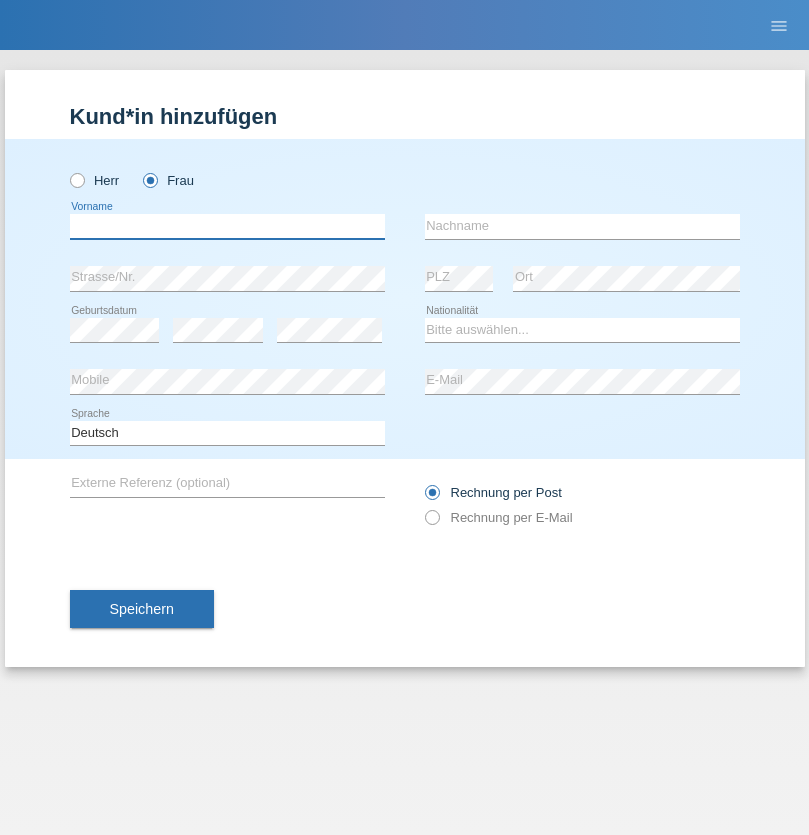 click at bounding box center (227, 226) 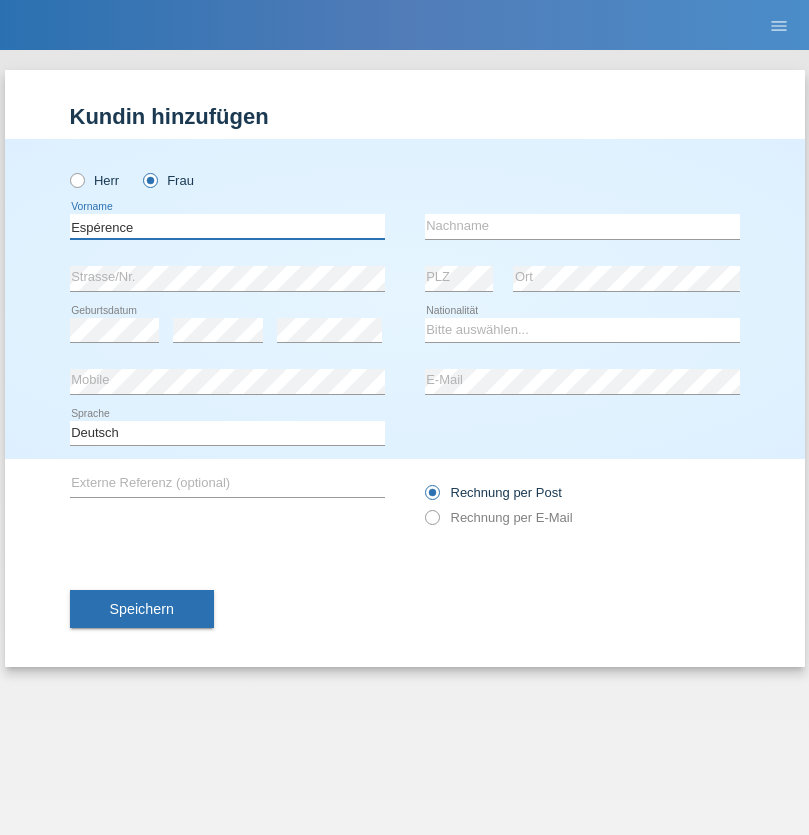 type on "Espérence" 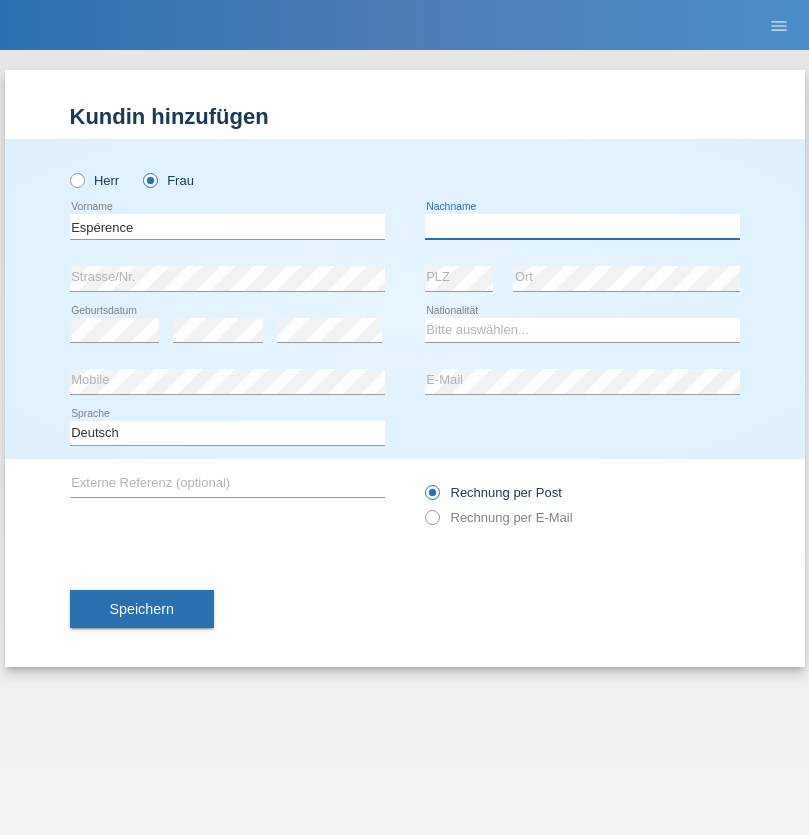 click at bounding box center (582, 226) 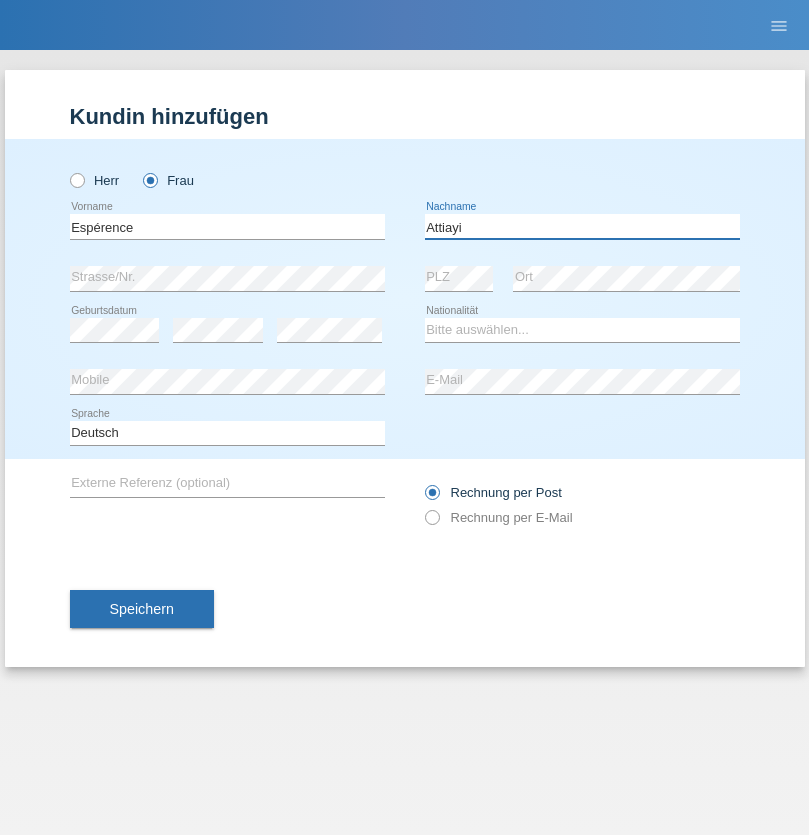 type on "Attiayi" 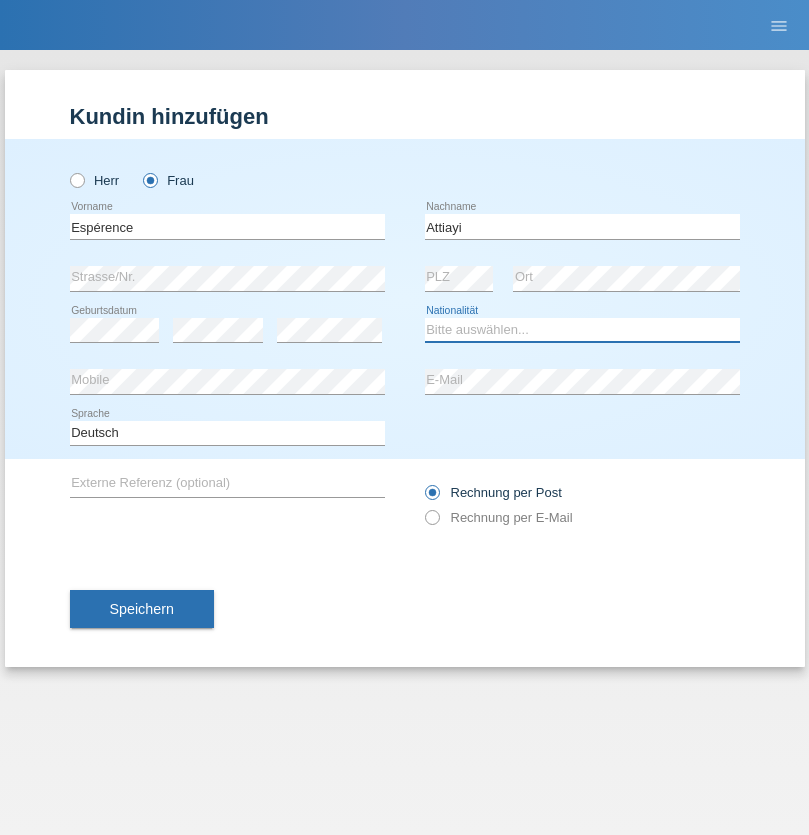 select on "CH" 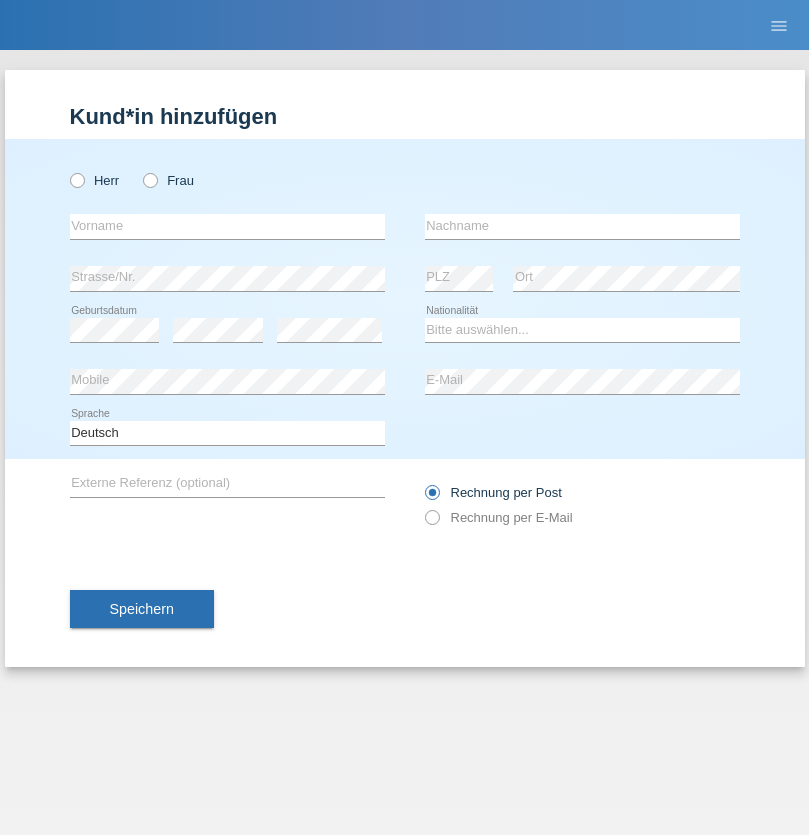 scroll, scrollTop: 0, scrollLeft: 0, axis: both 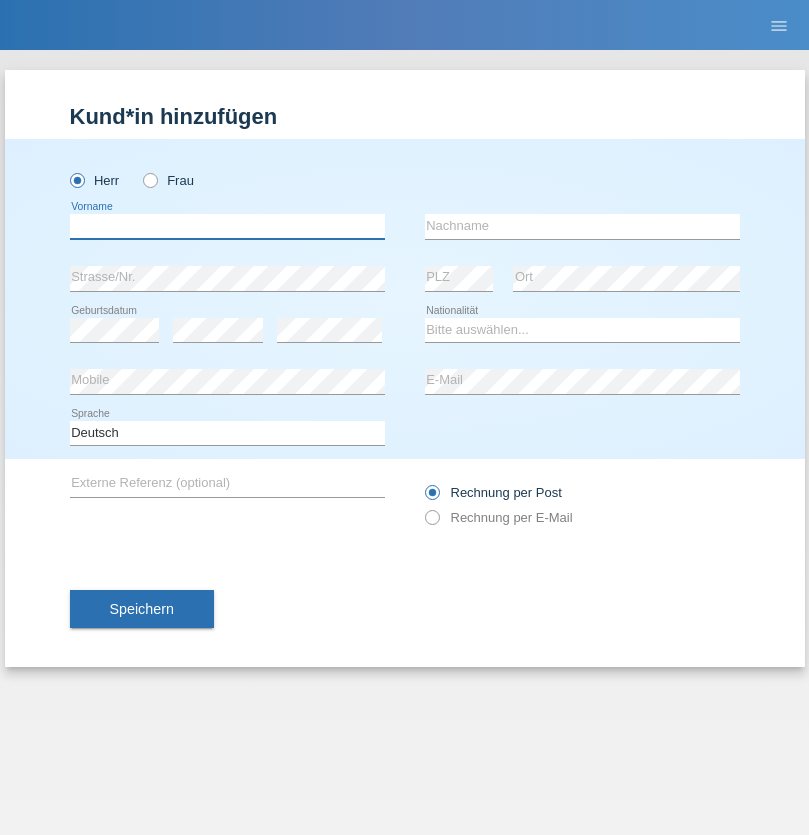 click at bounding box center (227, 226) 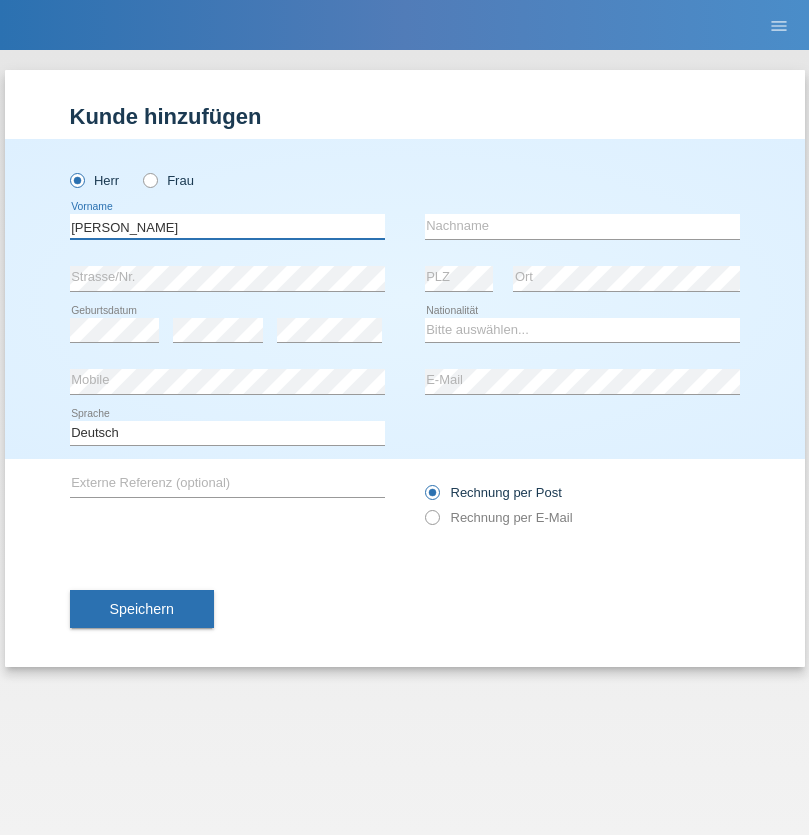 type on "Charles" 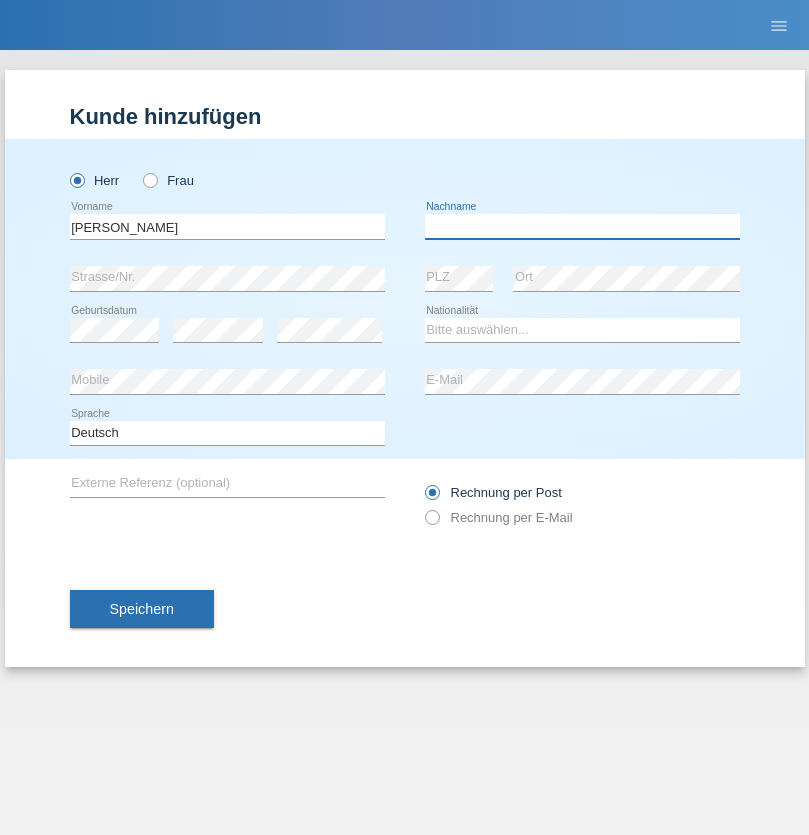 click at bounding box center (582, 226) 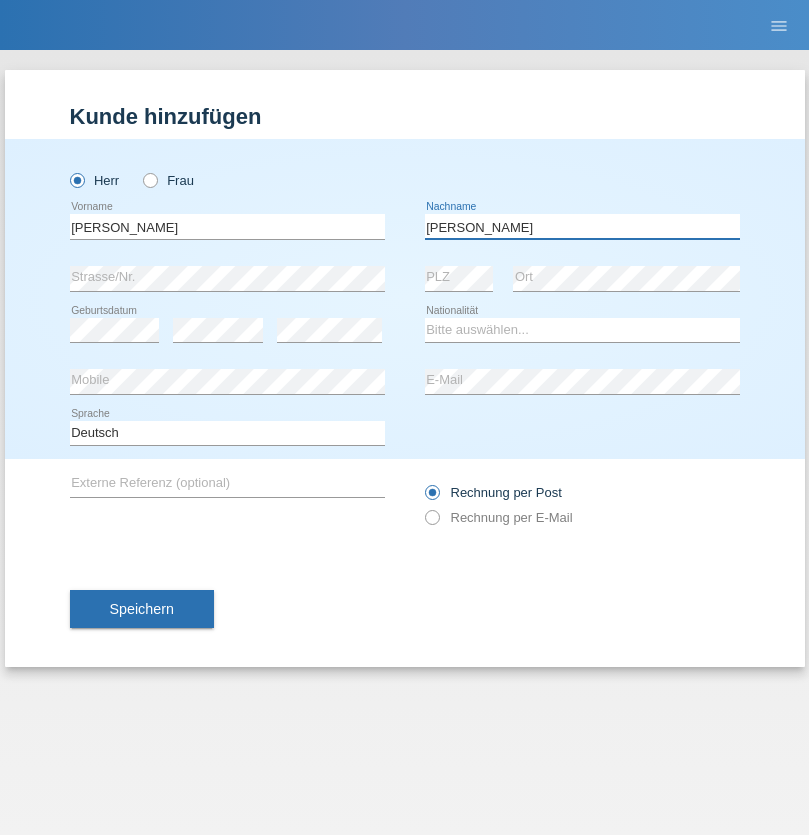 type on "Chetelat" 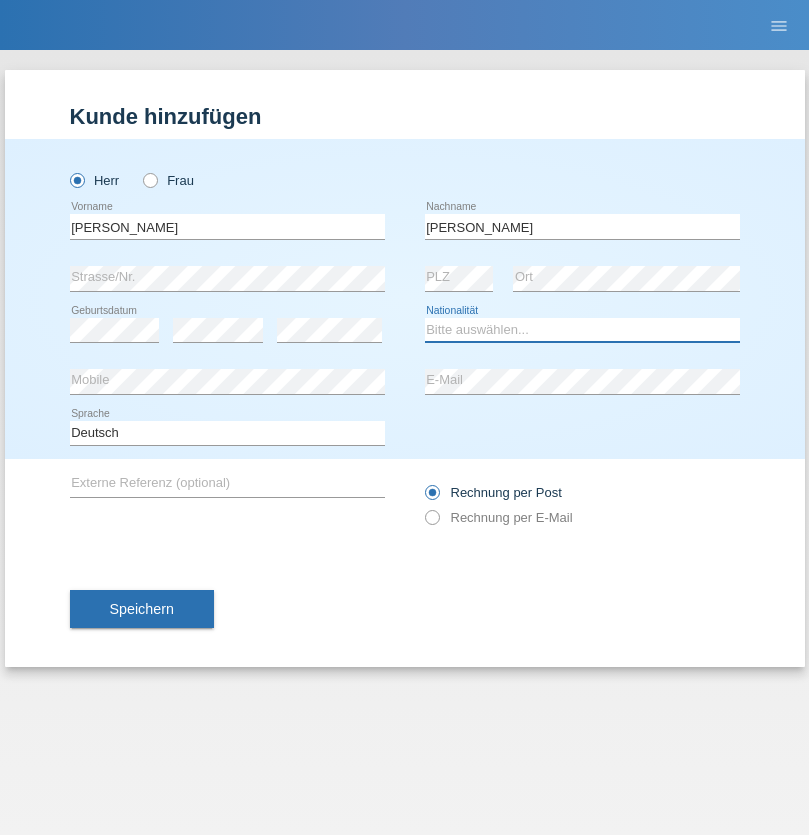 select on "CH" 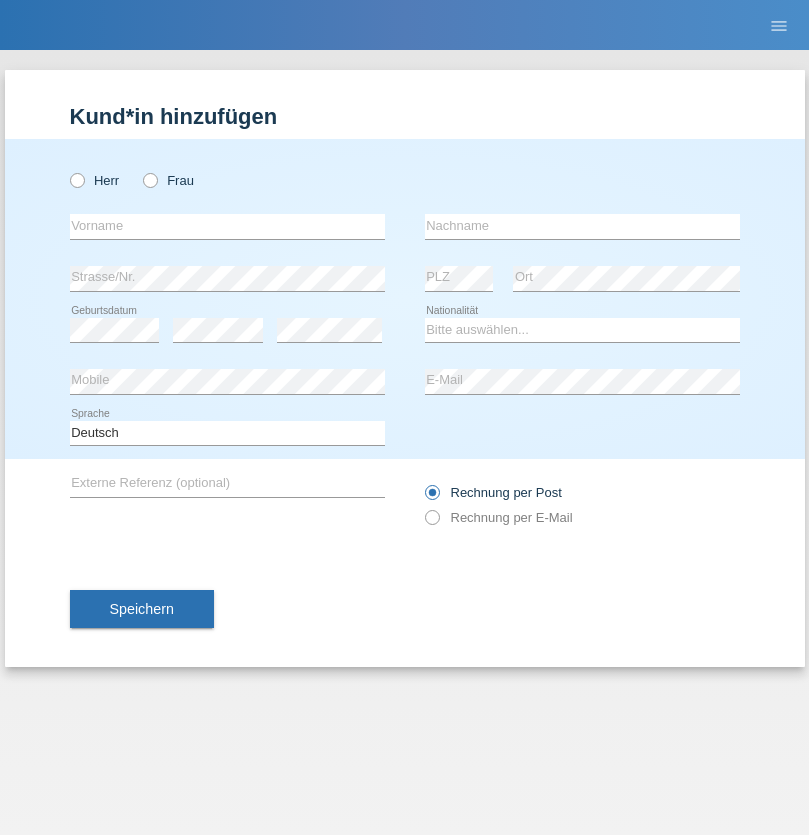 scroll, scrollTop: 0, scrollLeft: 0, axis: both 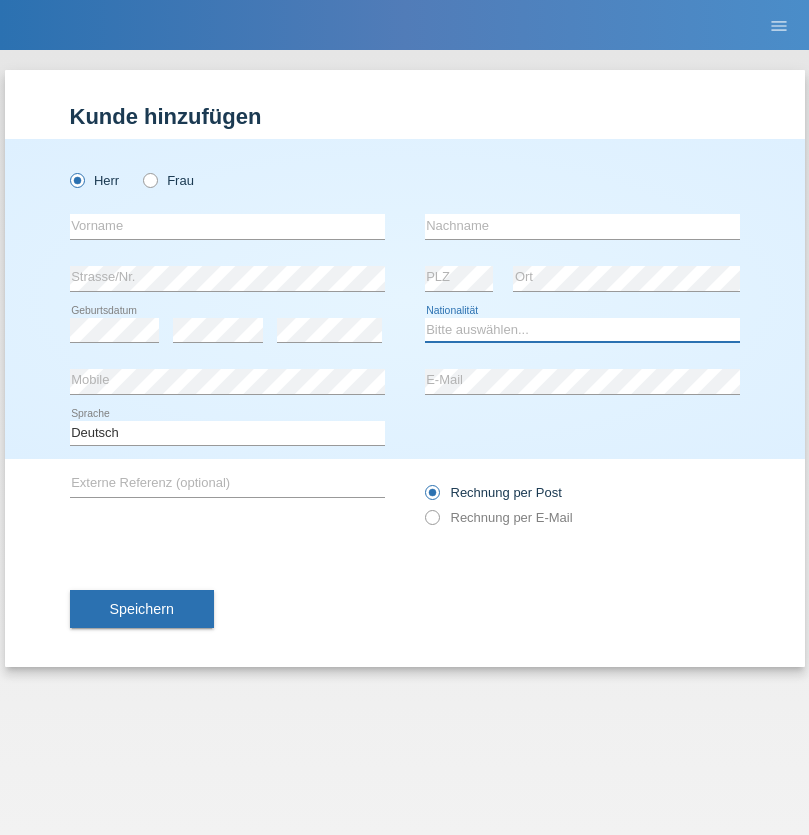 select on "XK" 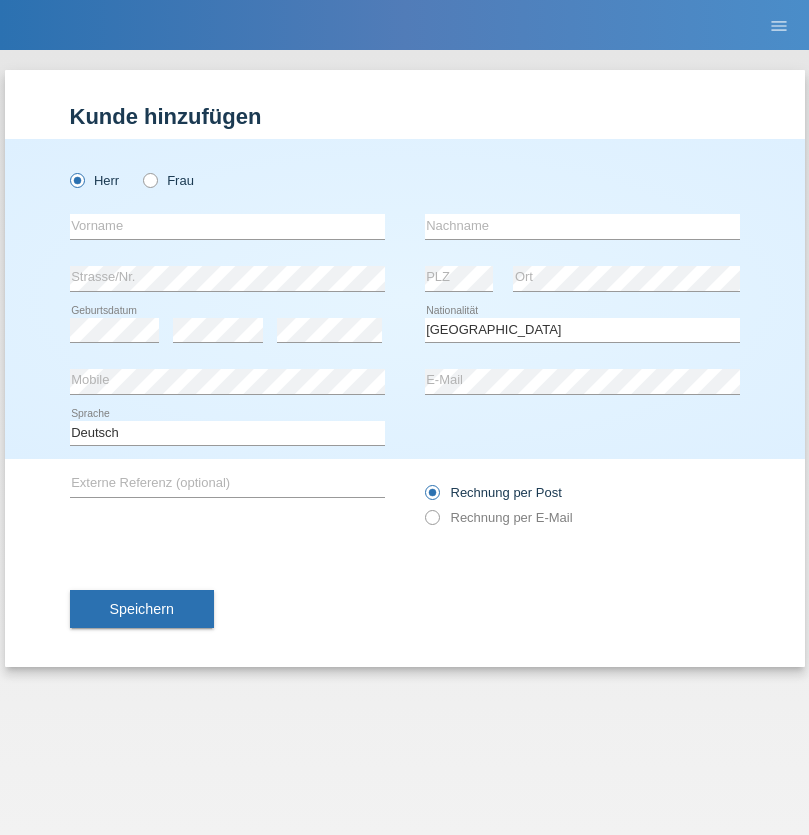 select on "C" 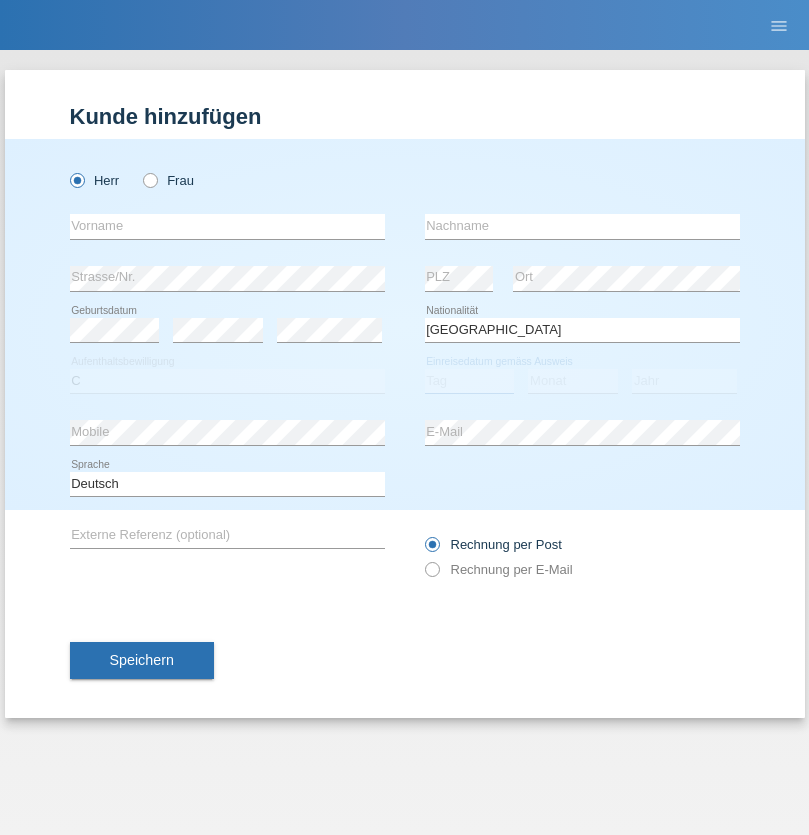 select on "01" 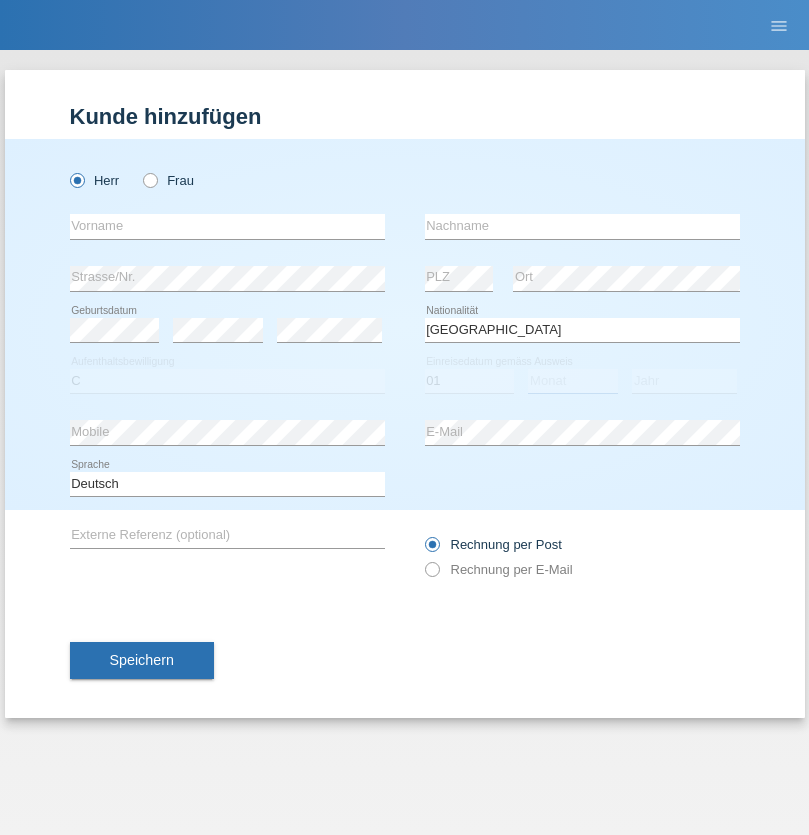 select on "02" 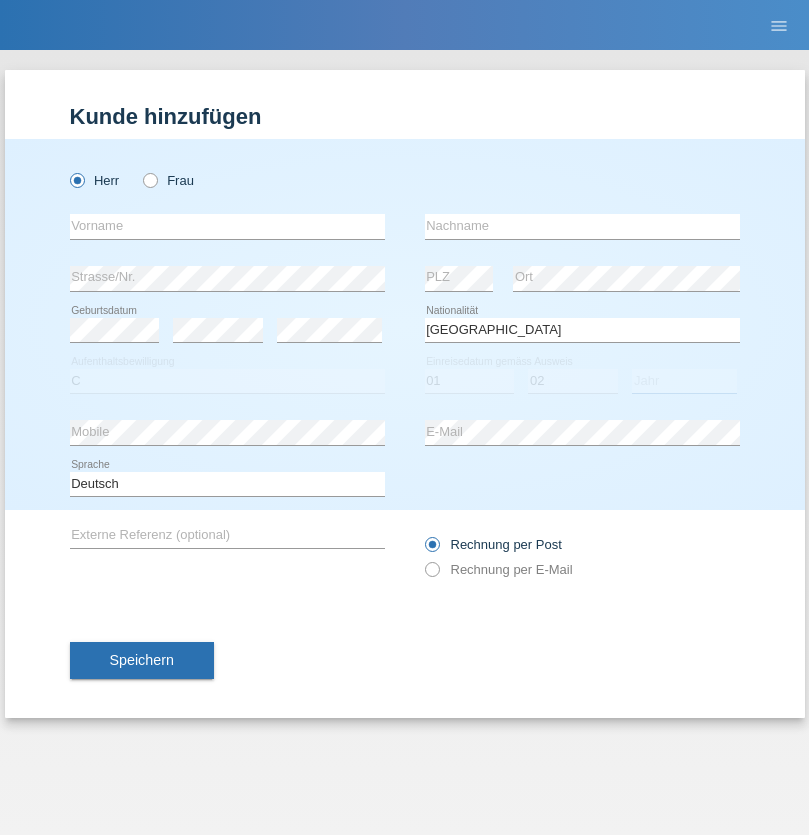 select on "1980" 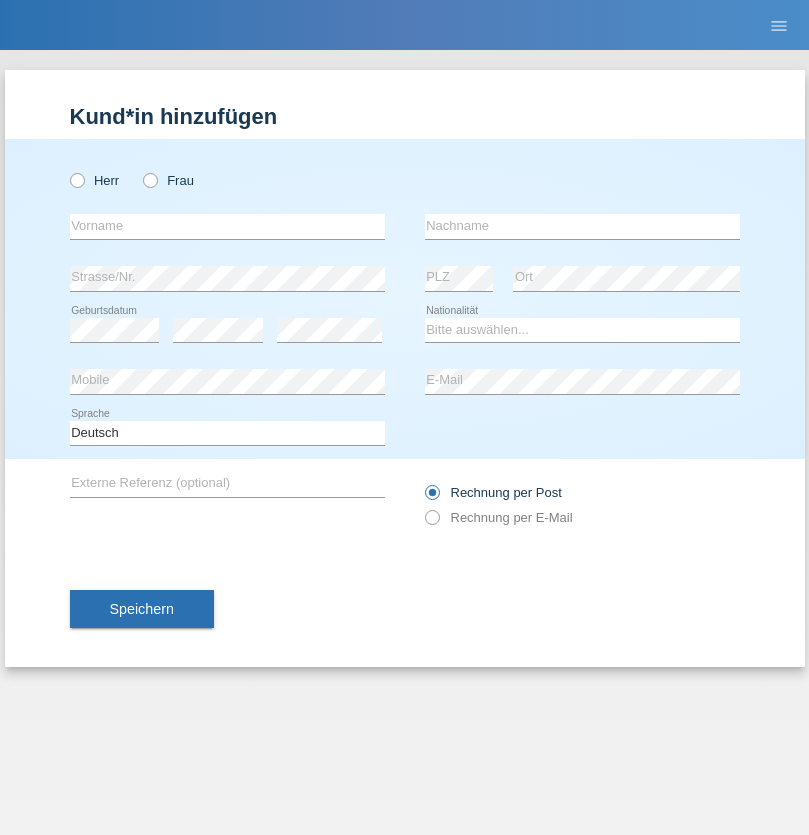 scroll, scrollTop: 0, scrollLeft: 0, axis: both 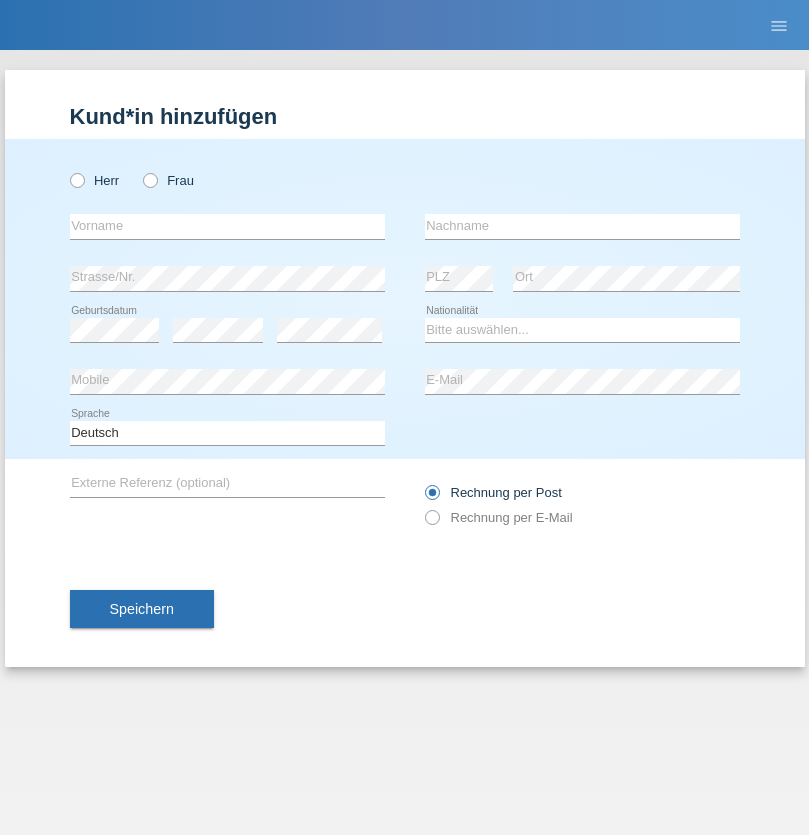 radio on "true" 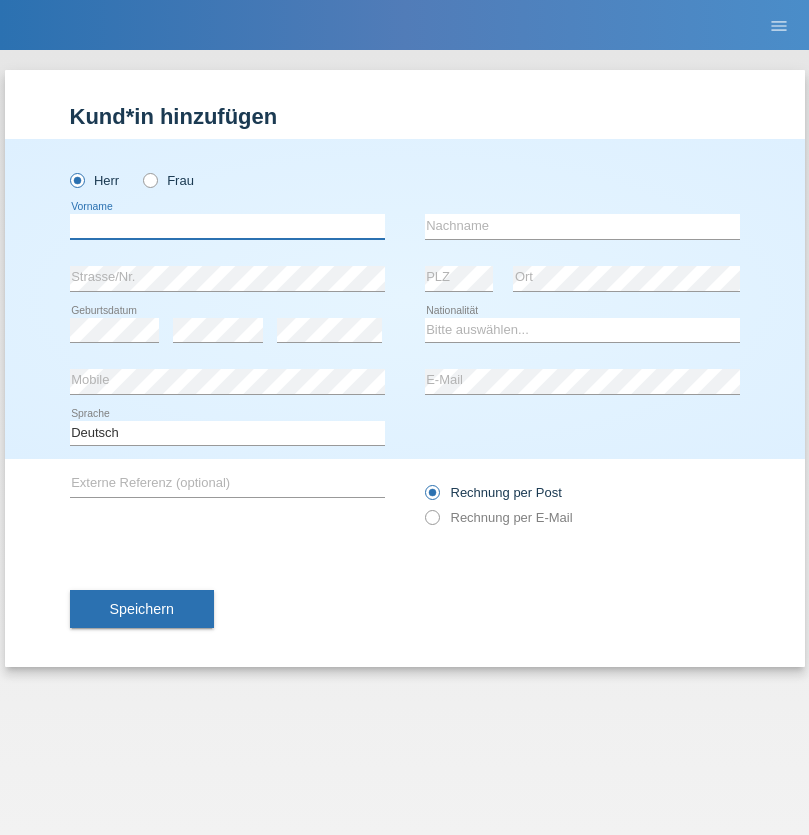 click at bounding box center (227, 226) 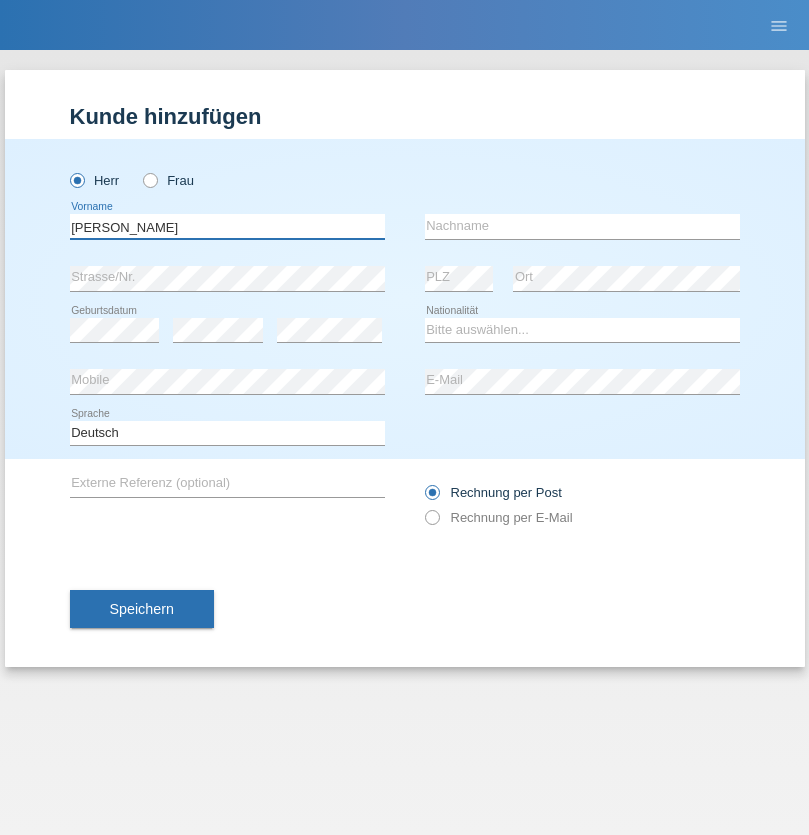 type on "[PERSON_NAME]" 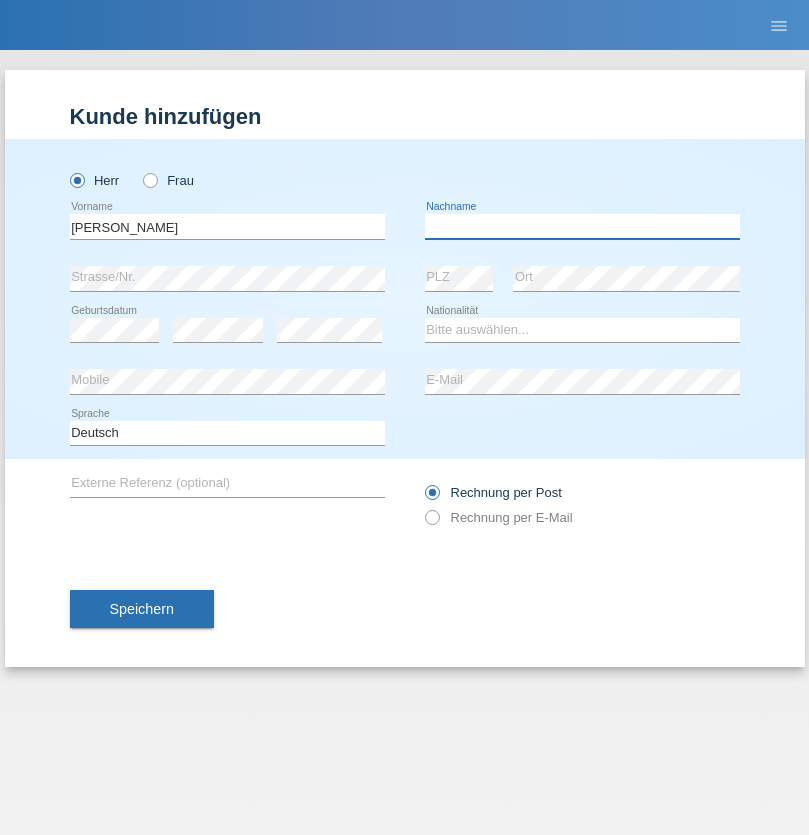click at bounding box center (582, 226) 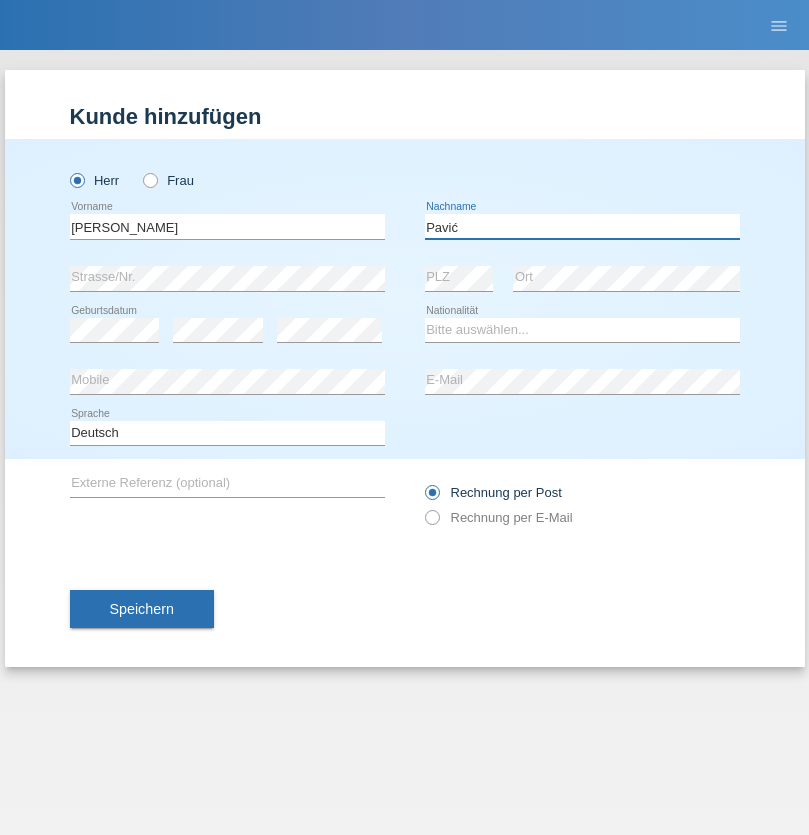 type on "Pavić" 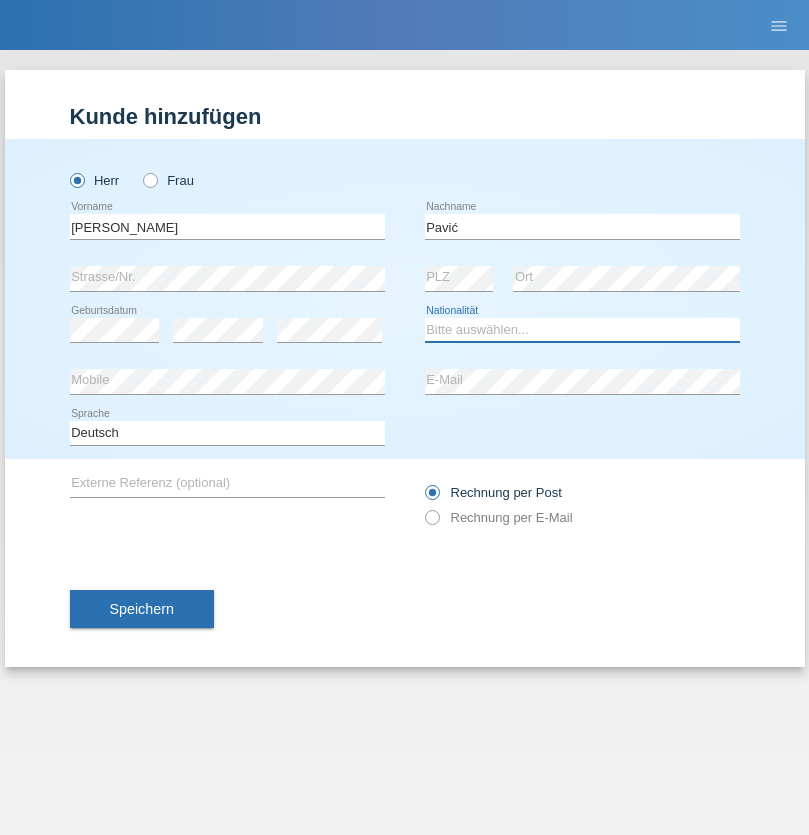 select on "HR" 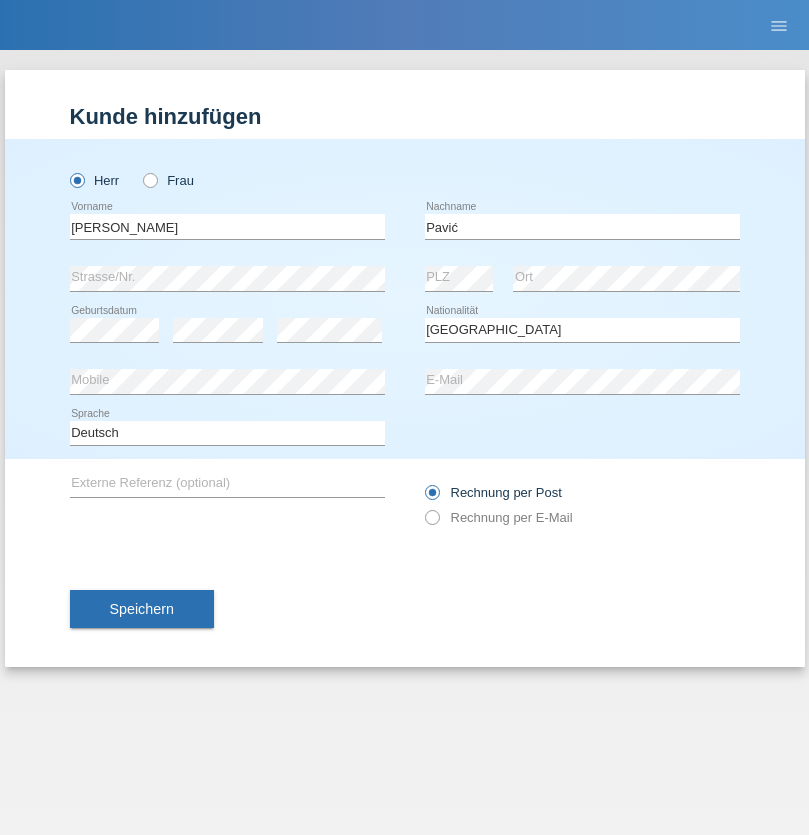 select on "C" 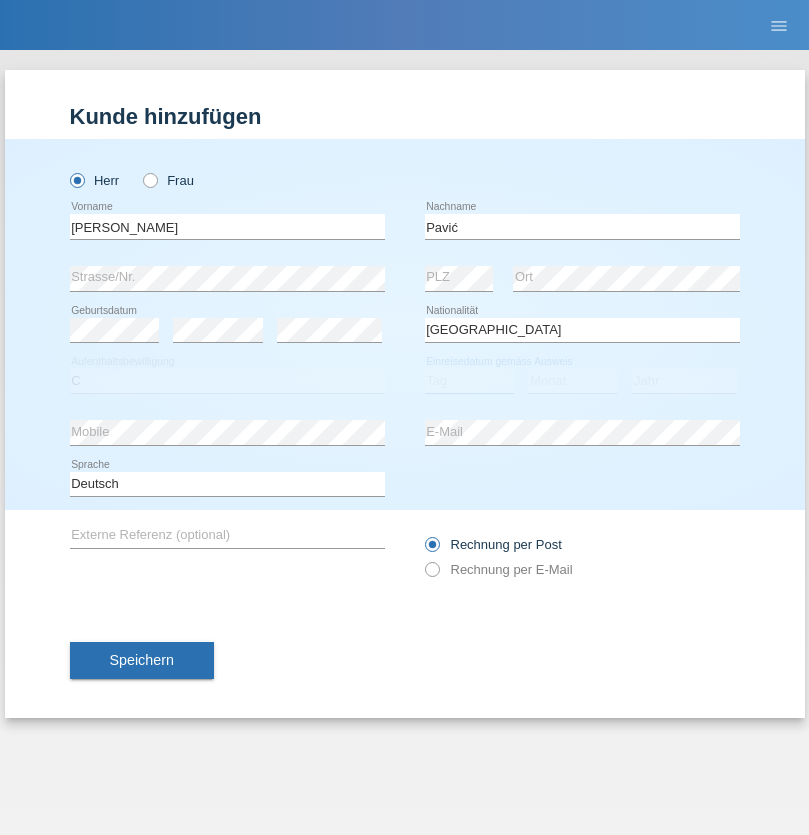 select on "21" 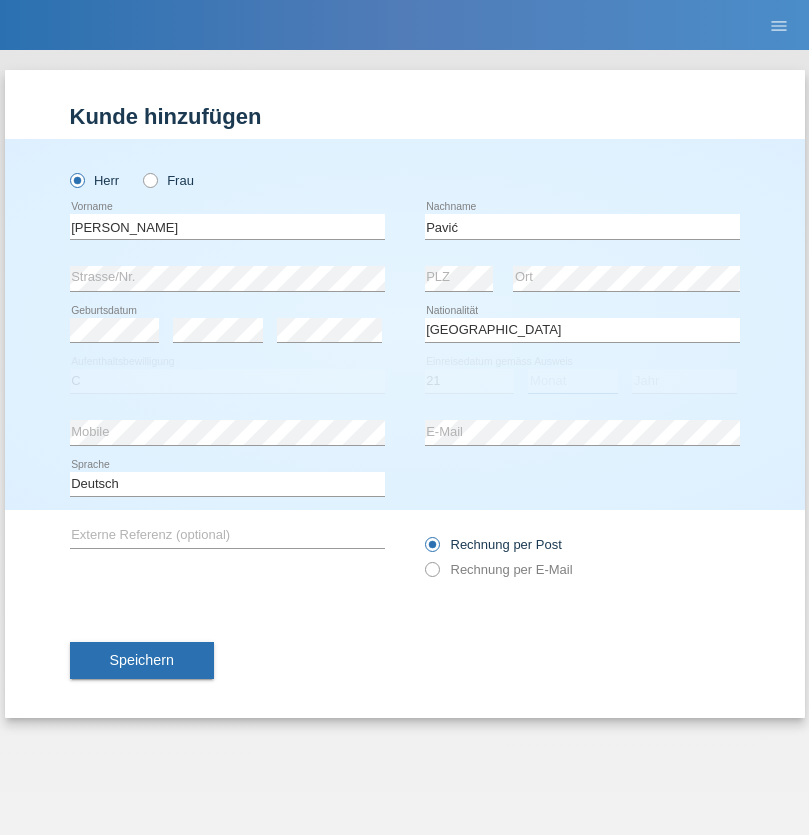 select on "04" 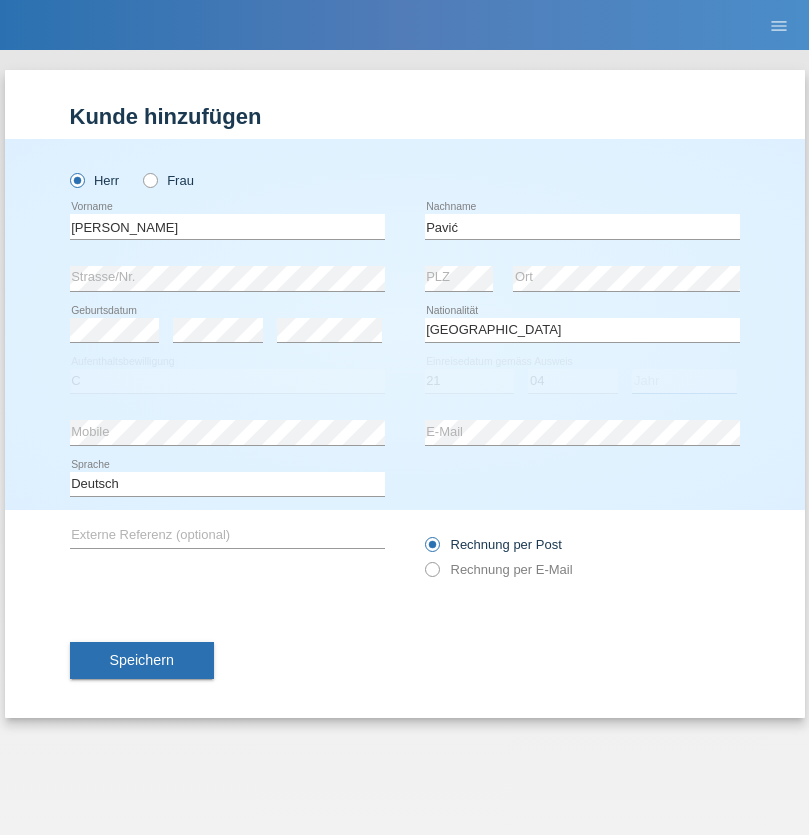 select on "2006" 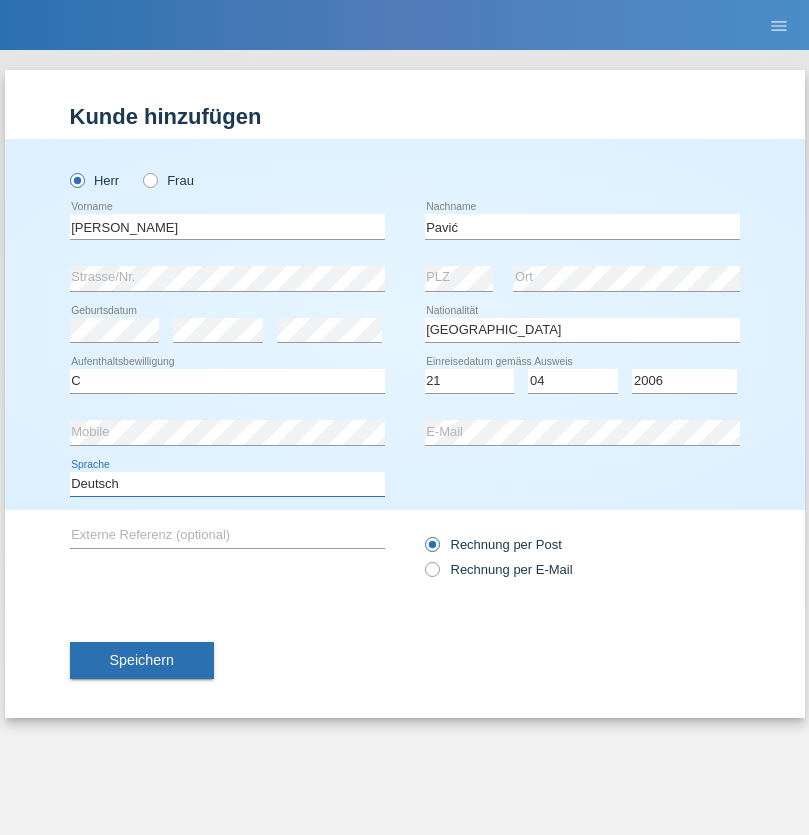 select on "en" 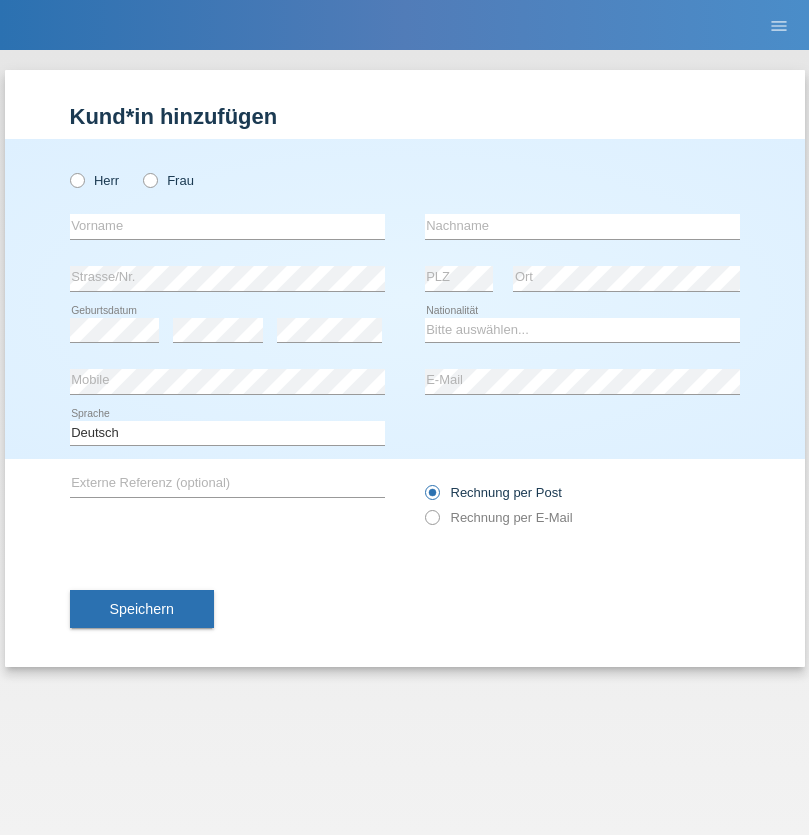 scroll, scrollTop: 0, scrollLeft: 0, axis: both 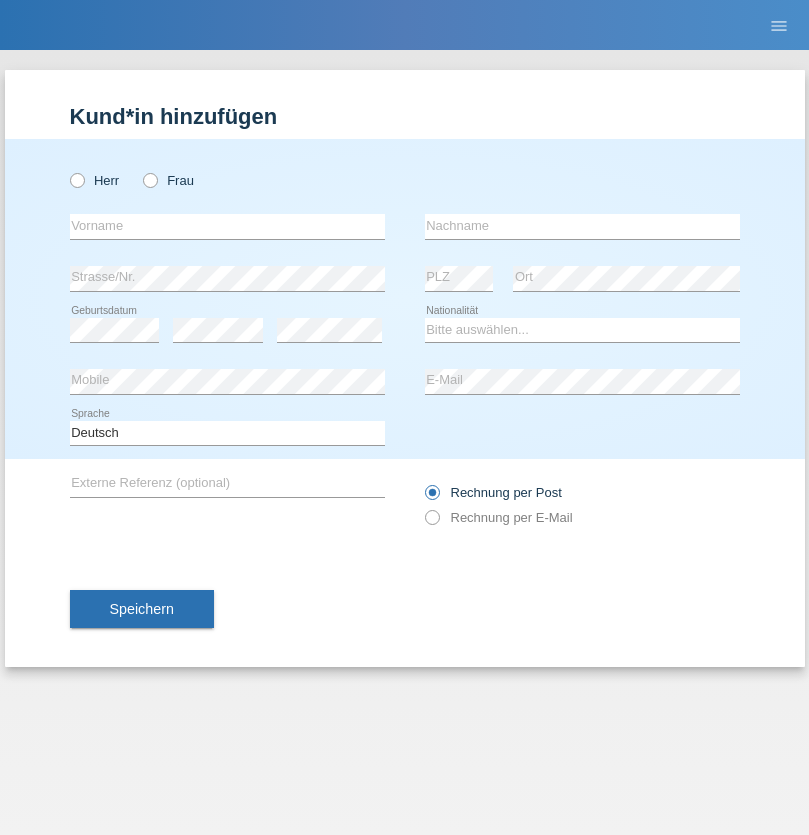radio on "true" 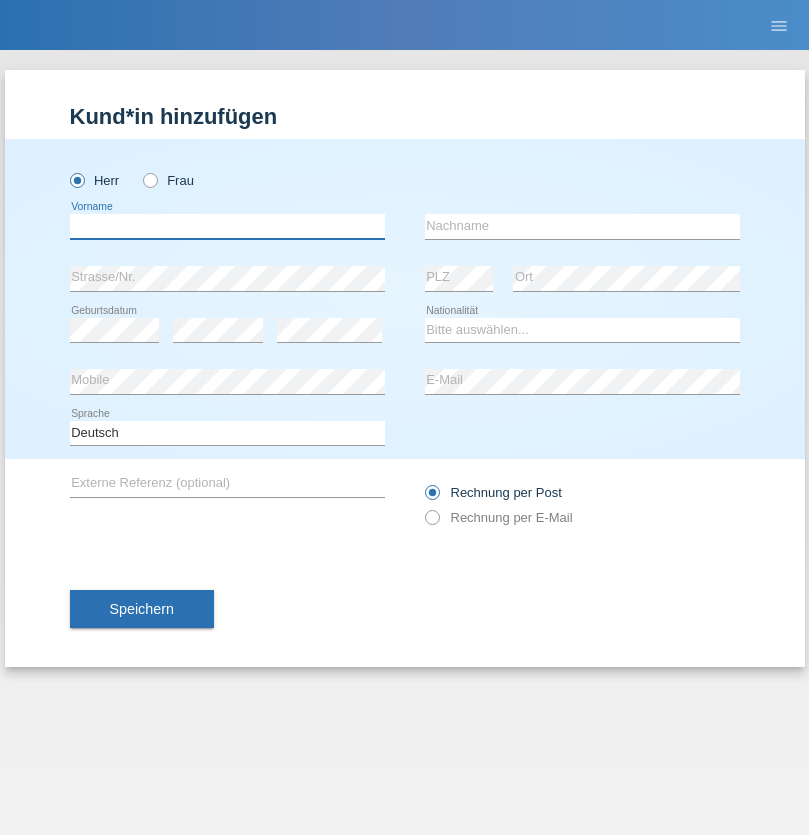 click at bounding box center (227, 226) 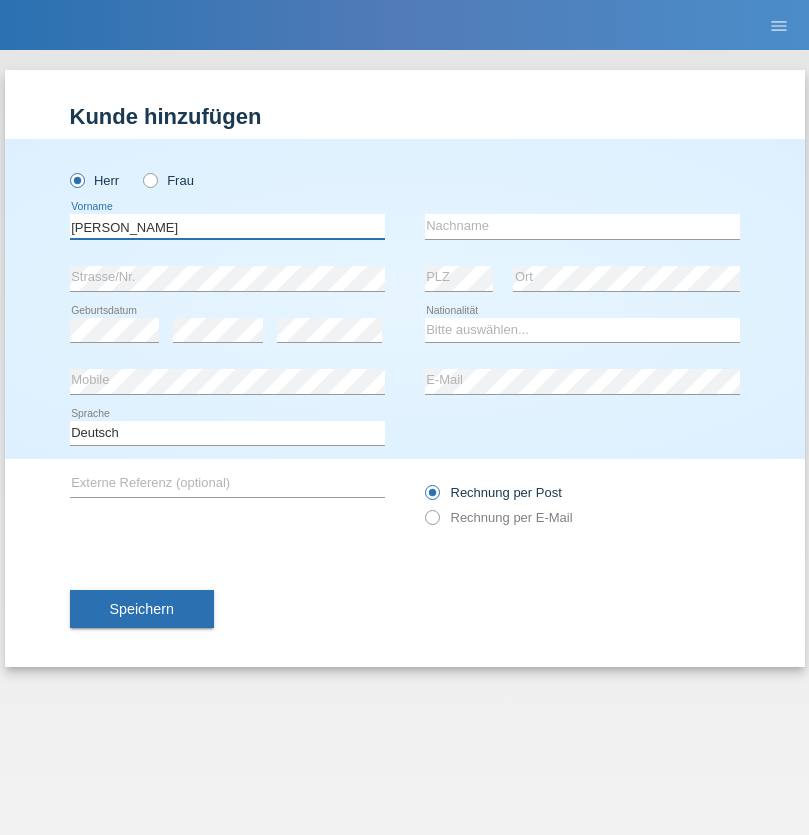 type on "[PERSON_NAME]" 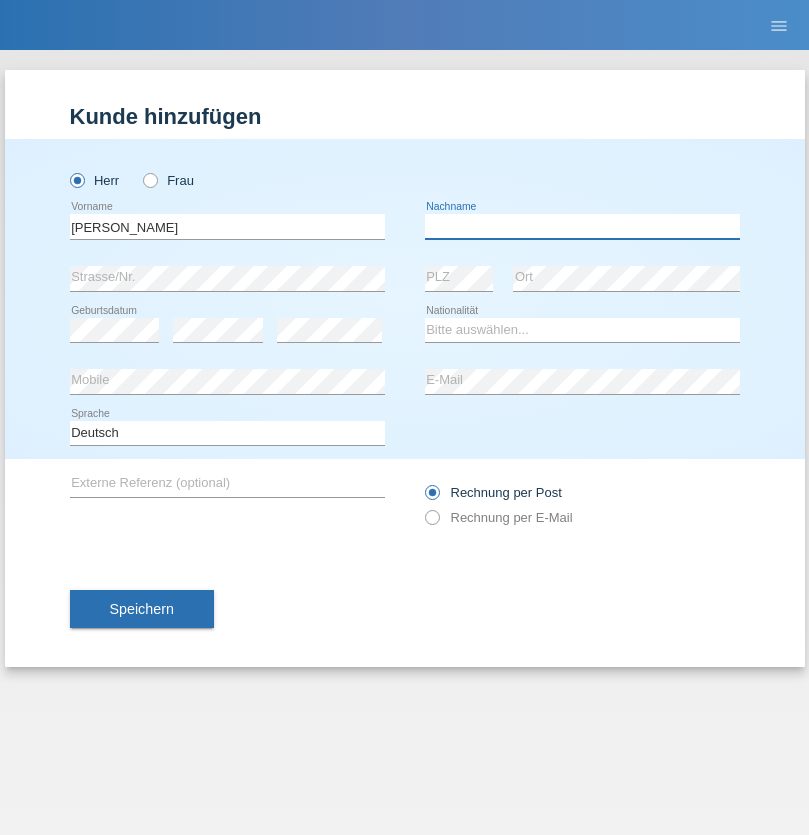 click at bounding box center (582, 226) 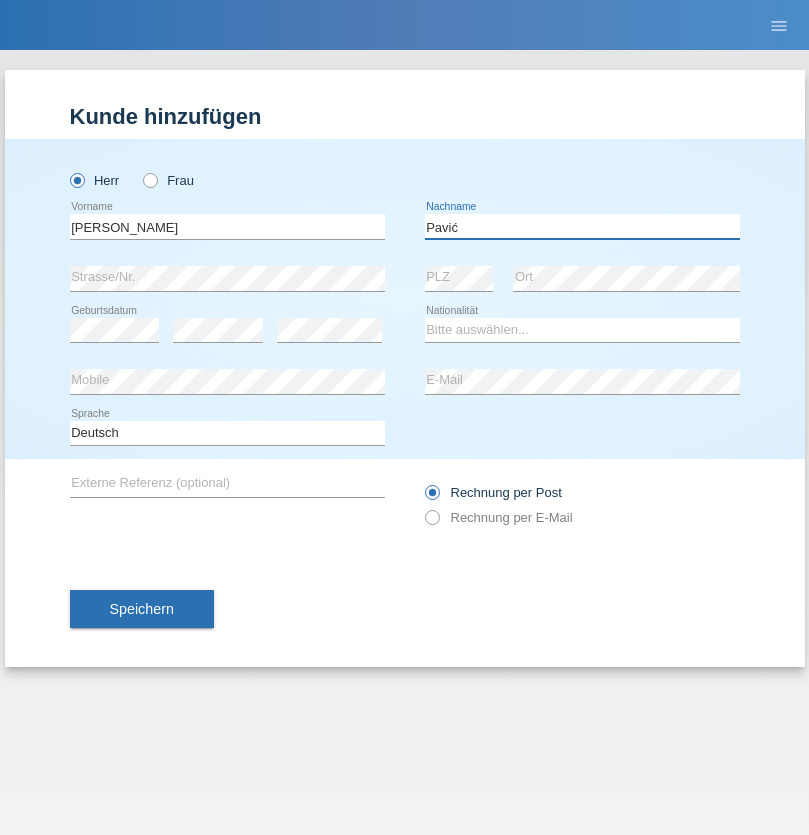type on "Pavić" 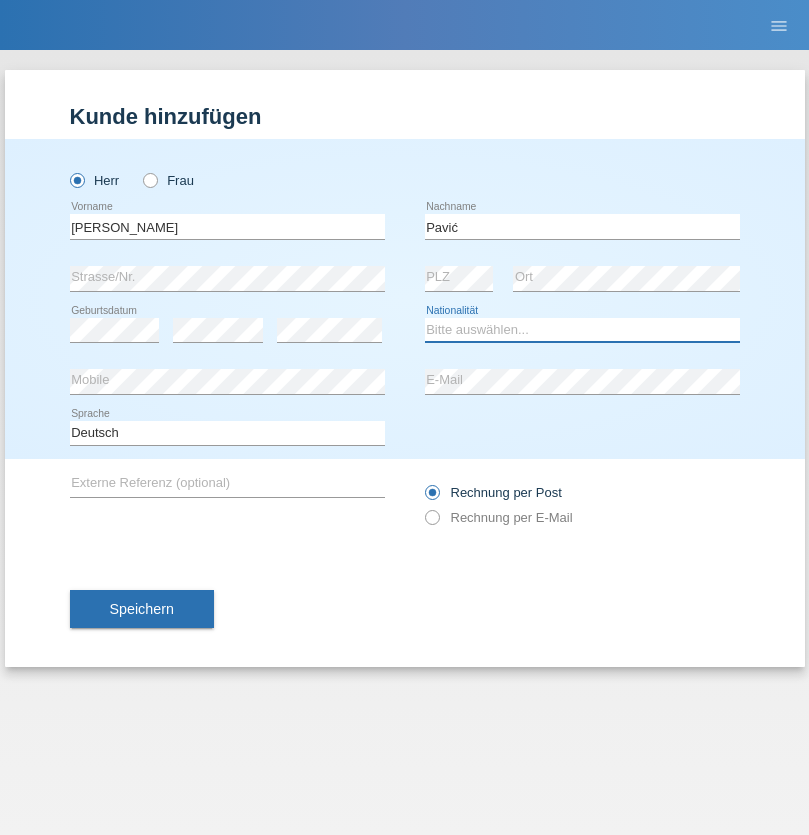 select on "HR" 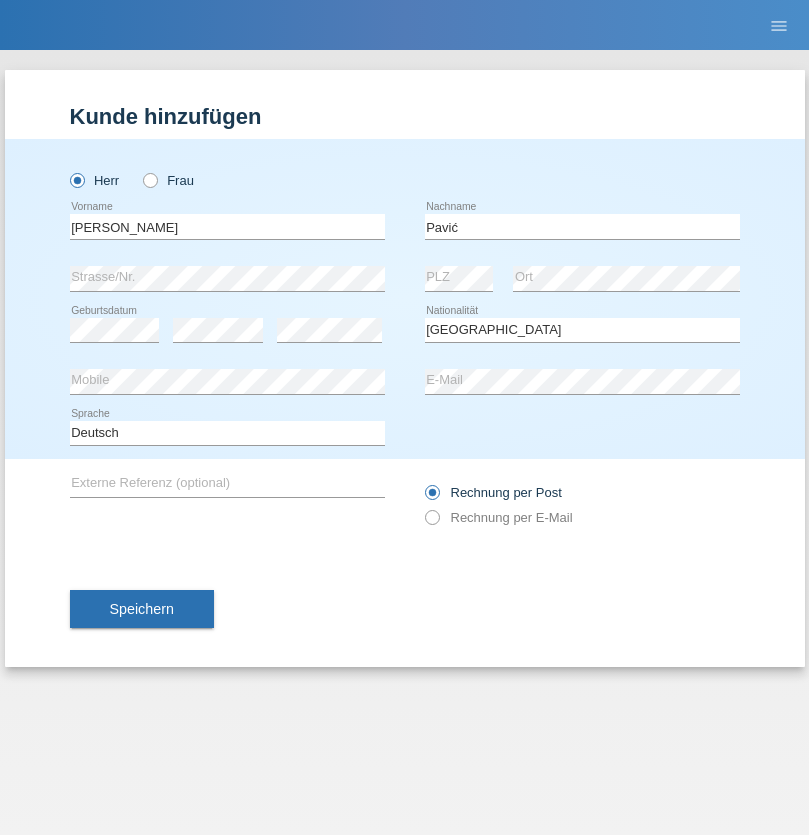 select on "C" 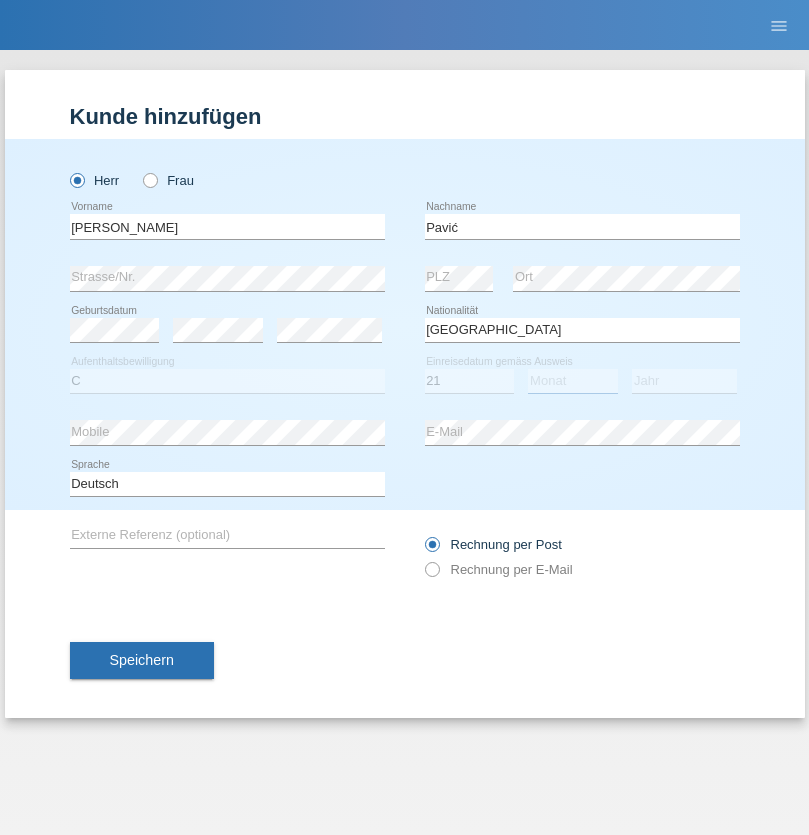 select on "04" 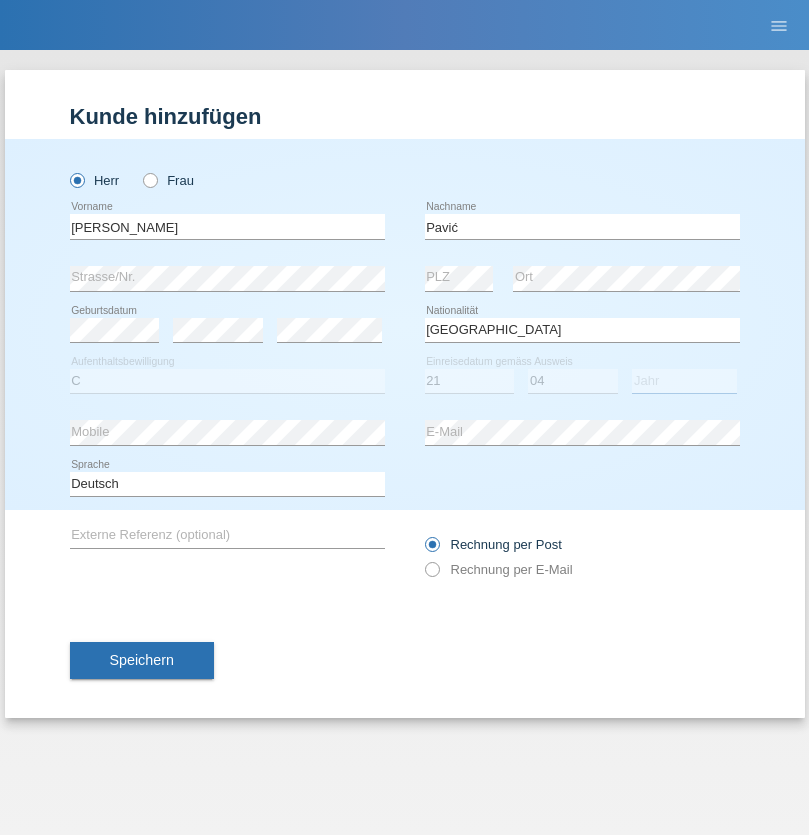 select on "2006" 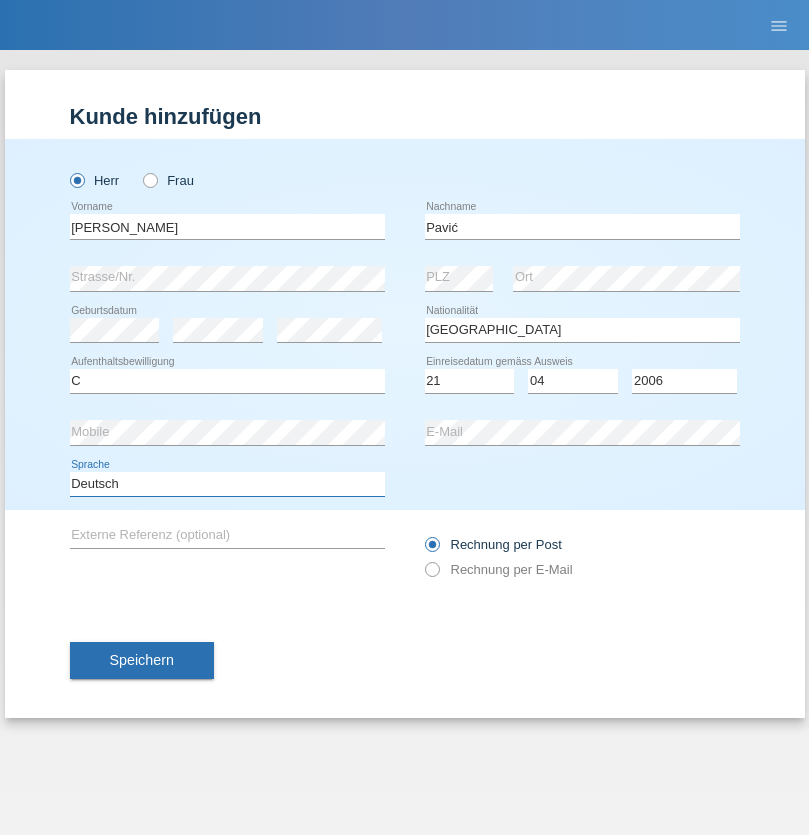 select on "en" 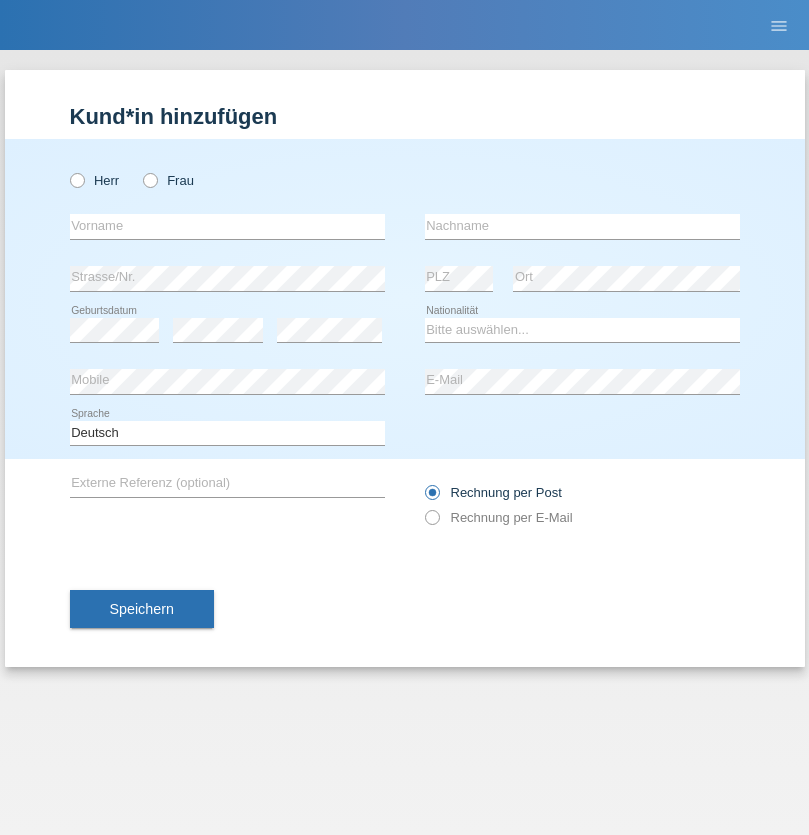 scroll, scrollTop: 0, scrollLeft: 0, axis: both 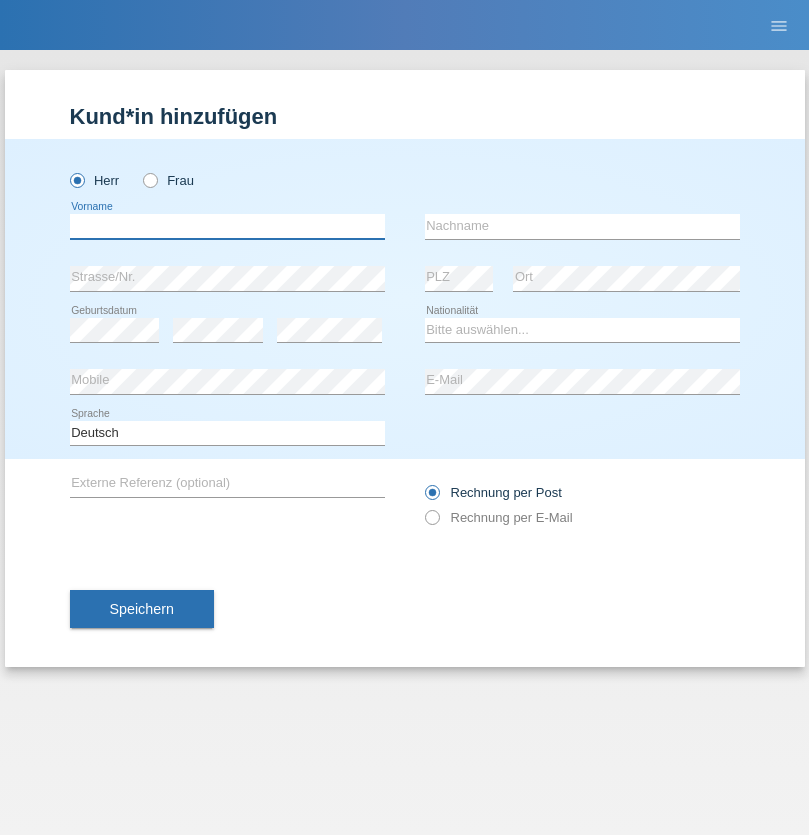 click at bounding box center [227, 226] 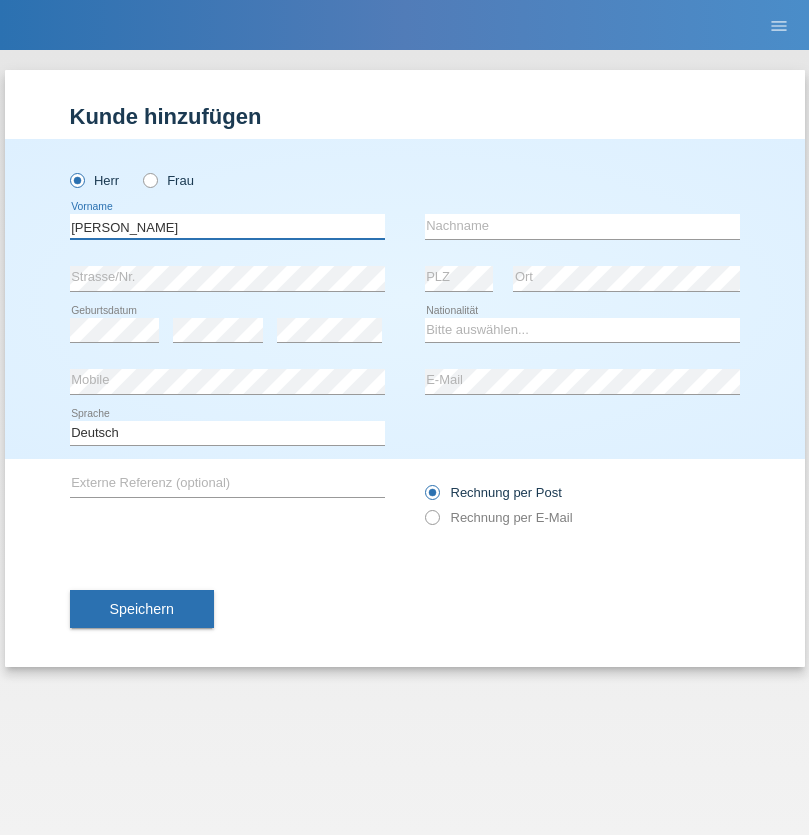 type on "Artur" 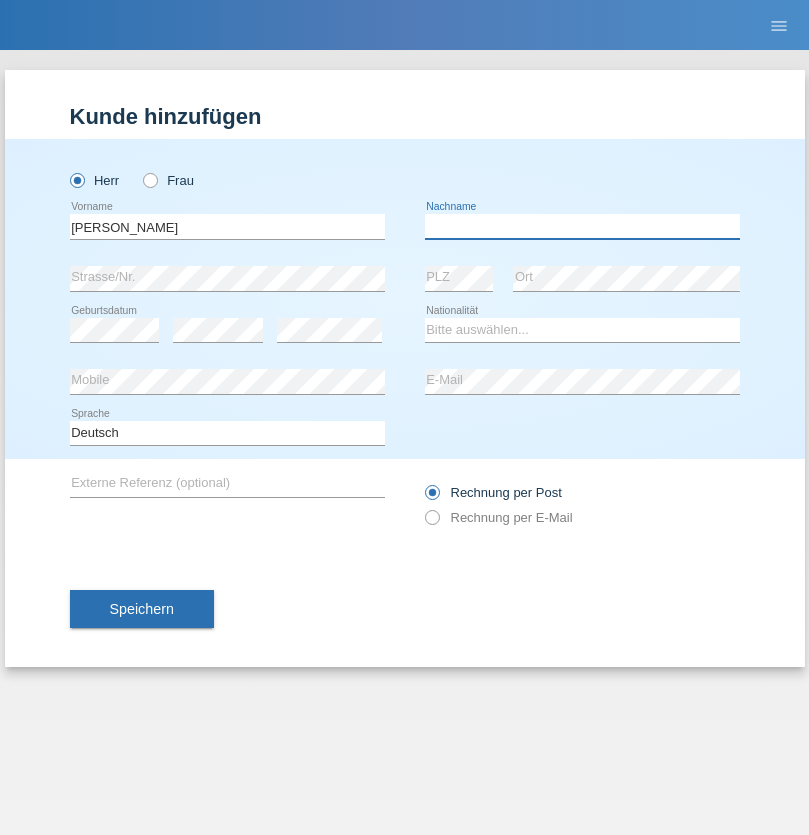 click at bounding box center (582, 226) 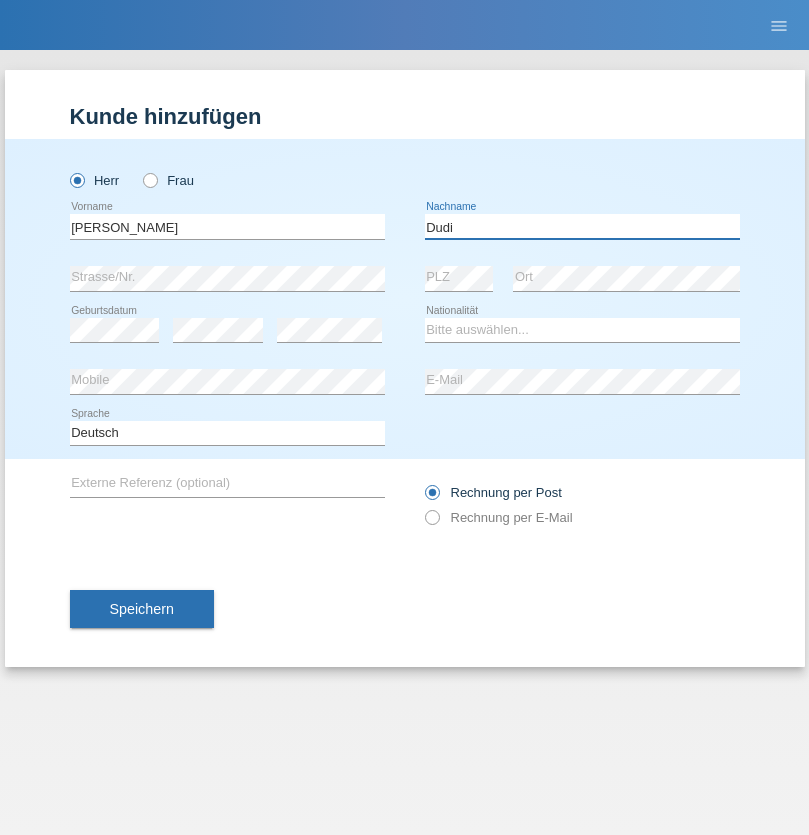type on "Dudi" 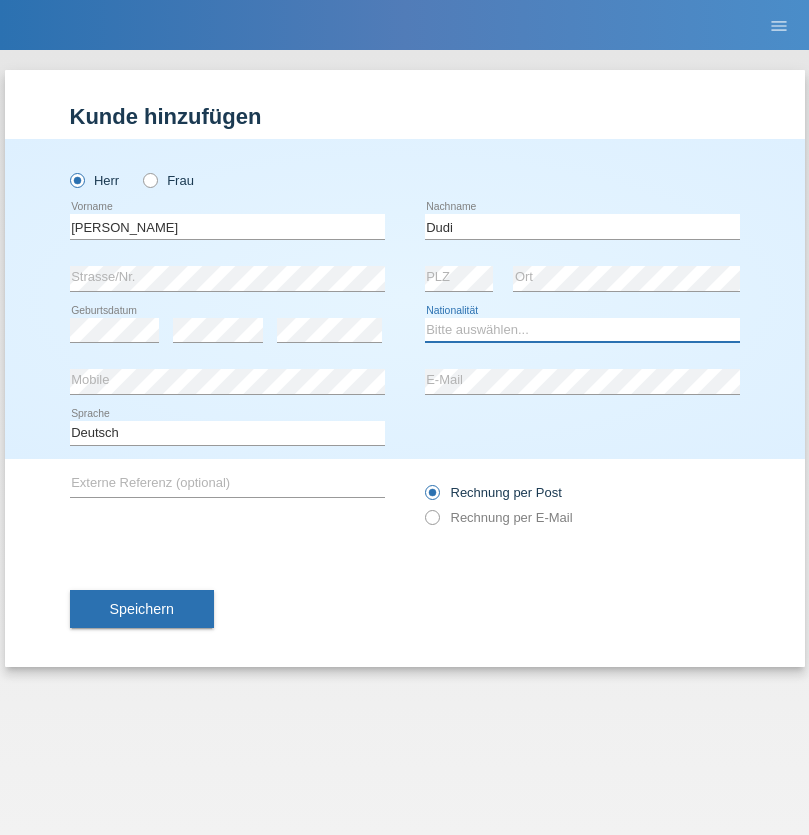 select on "SK" 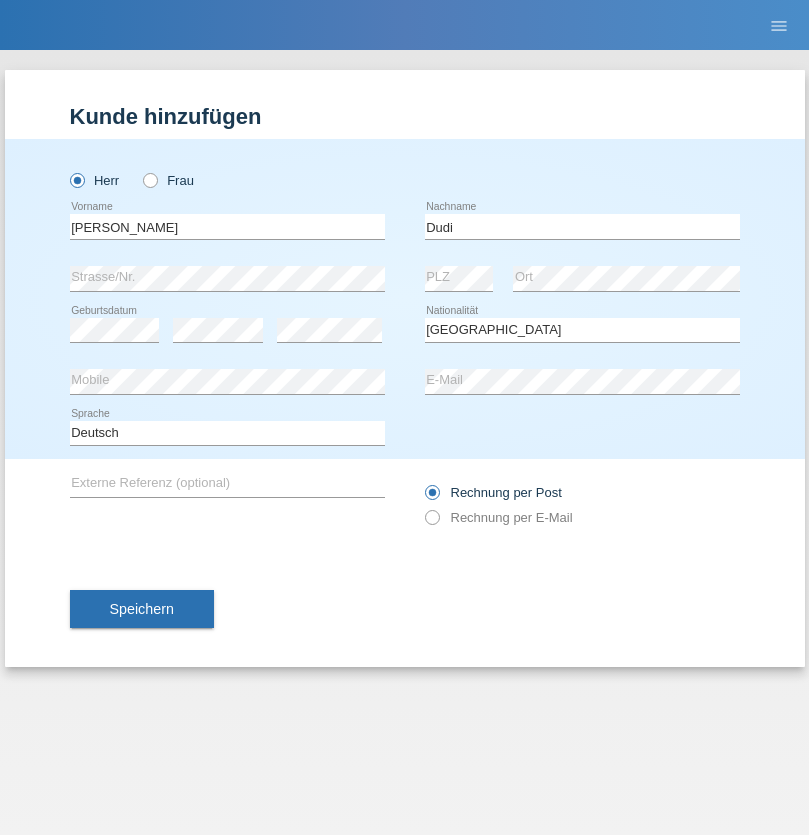 select on "C" 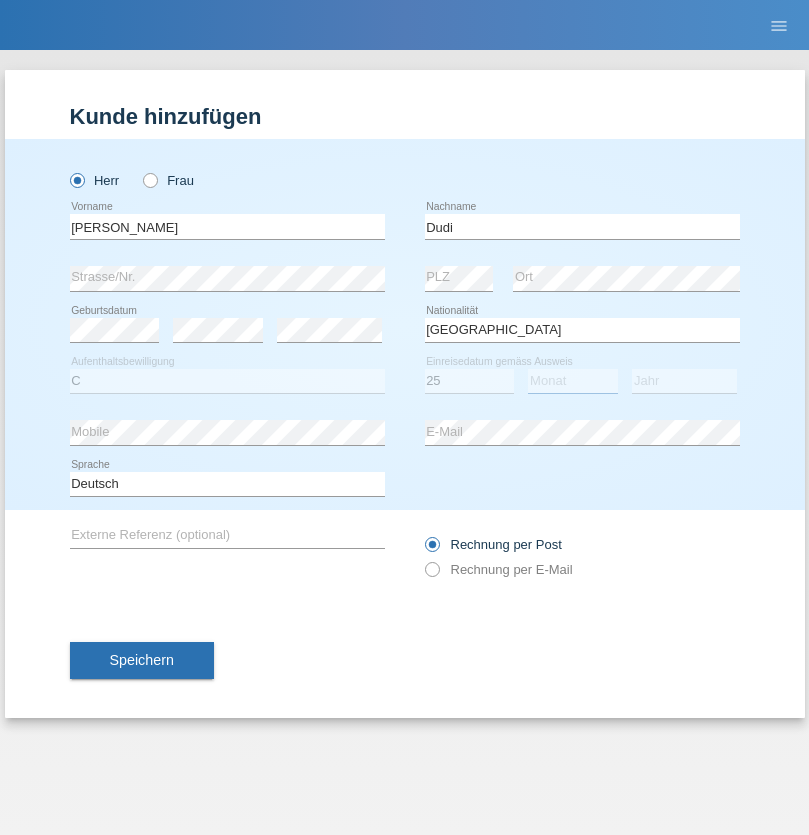 select on "05" 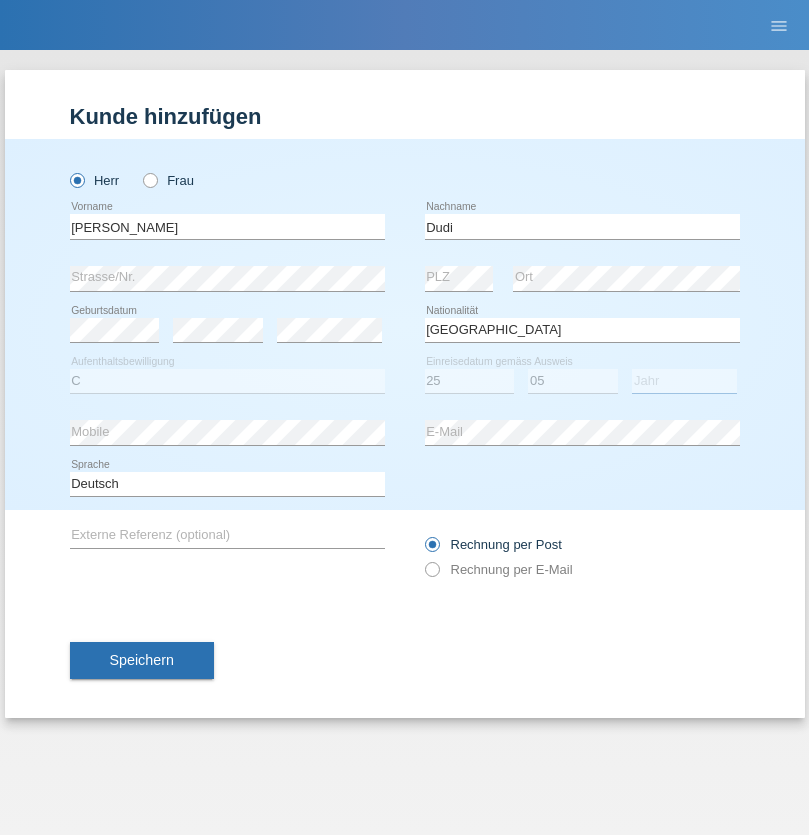 select on "2021" 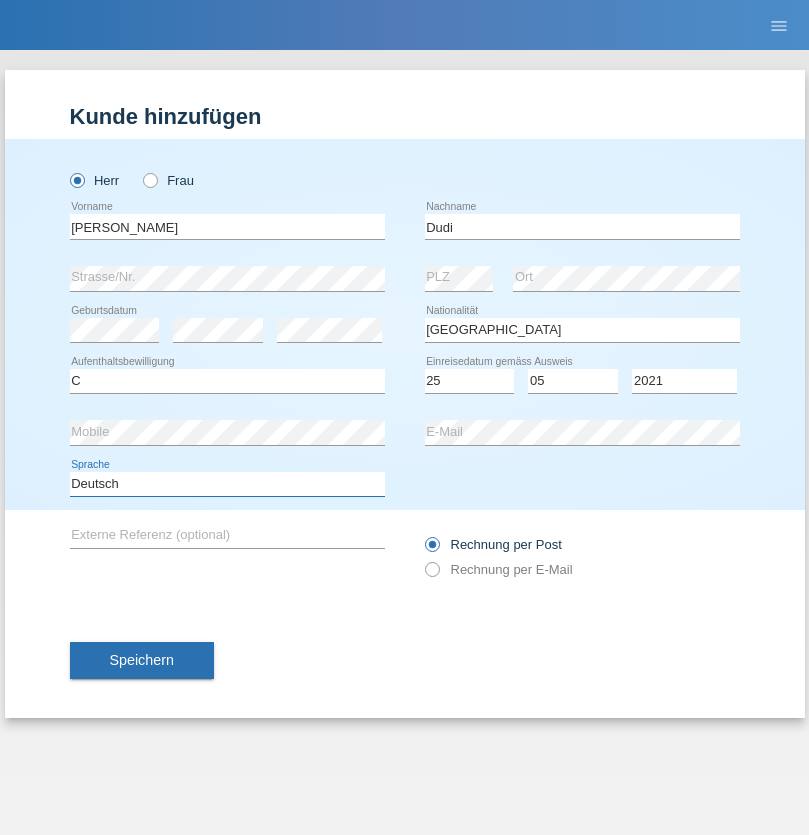 select on "en" 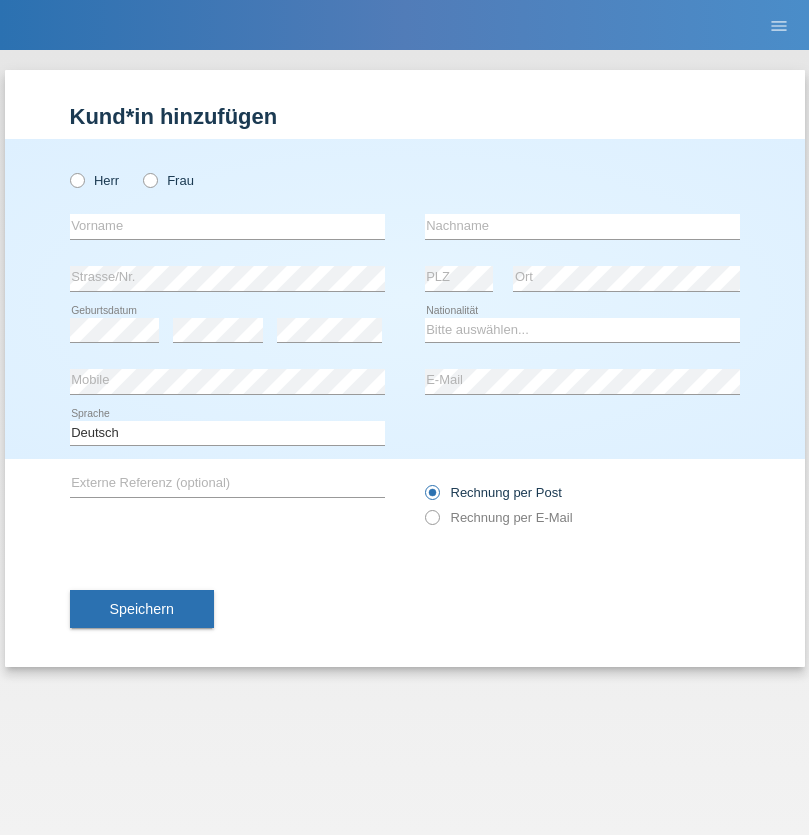 scroll, scrollTop: 0, scrollLeft: 0, axis: both 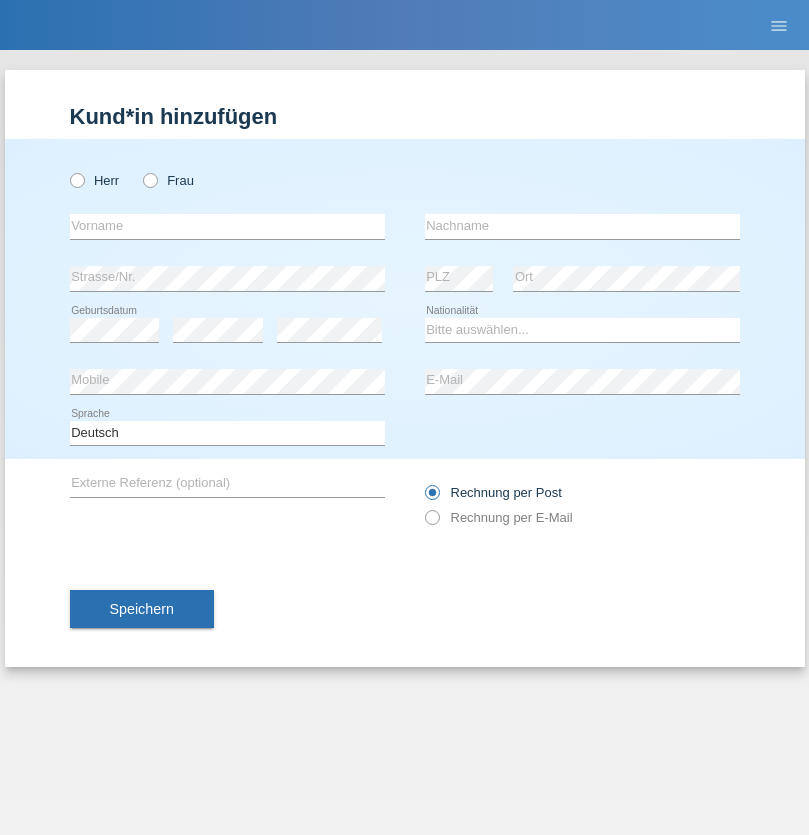 radio on "true" 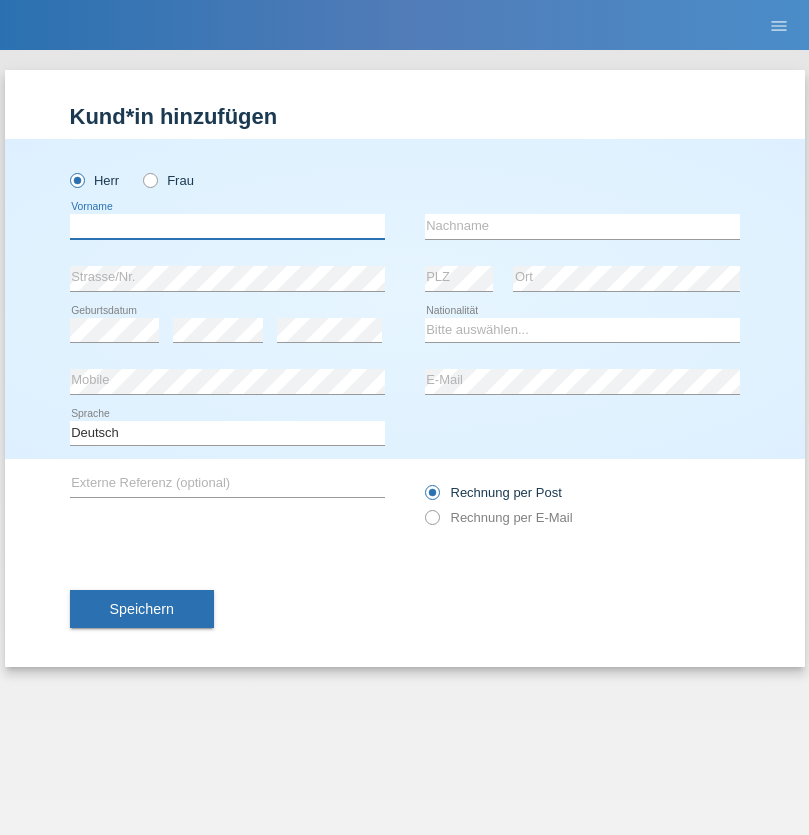 click at bounding box center (227, 226) 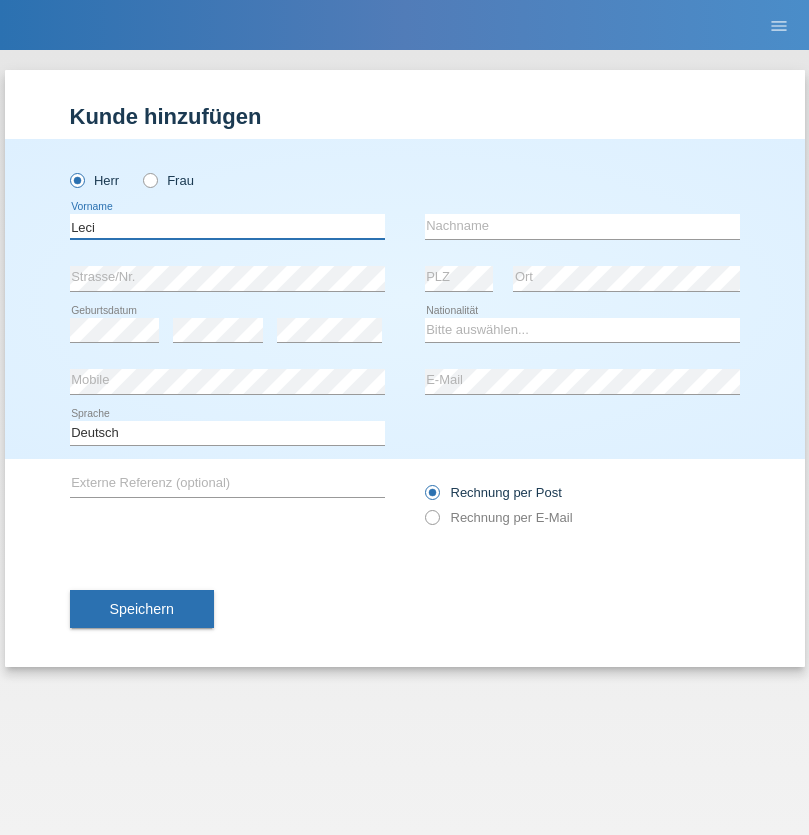 type on "Leci" 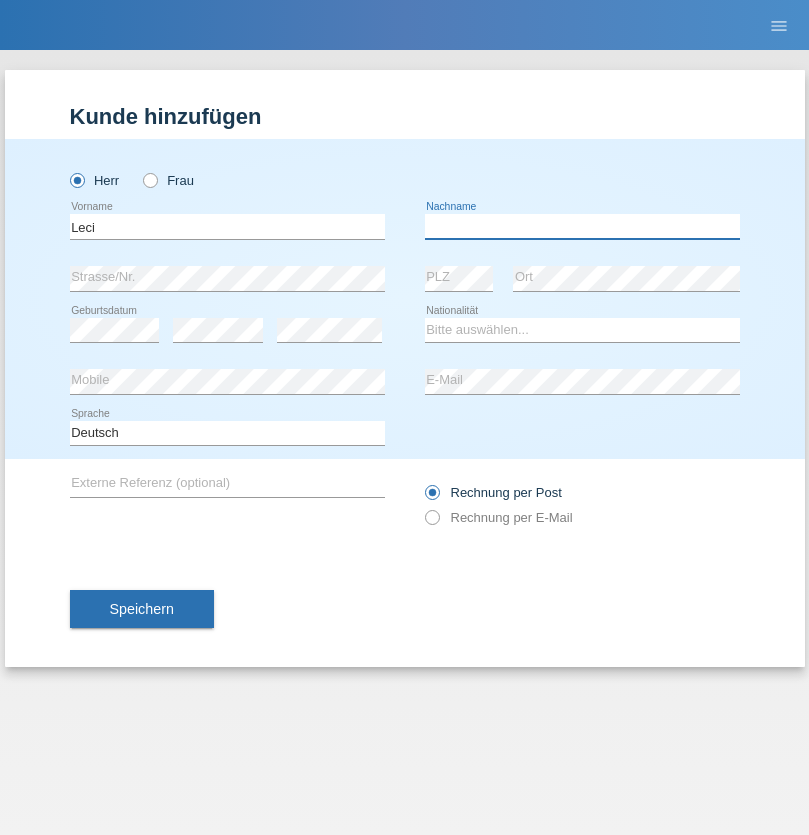 click at bounding box center (582, 226) 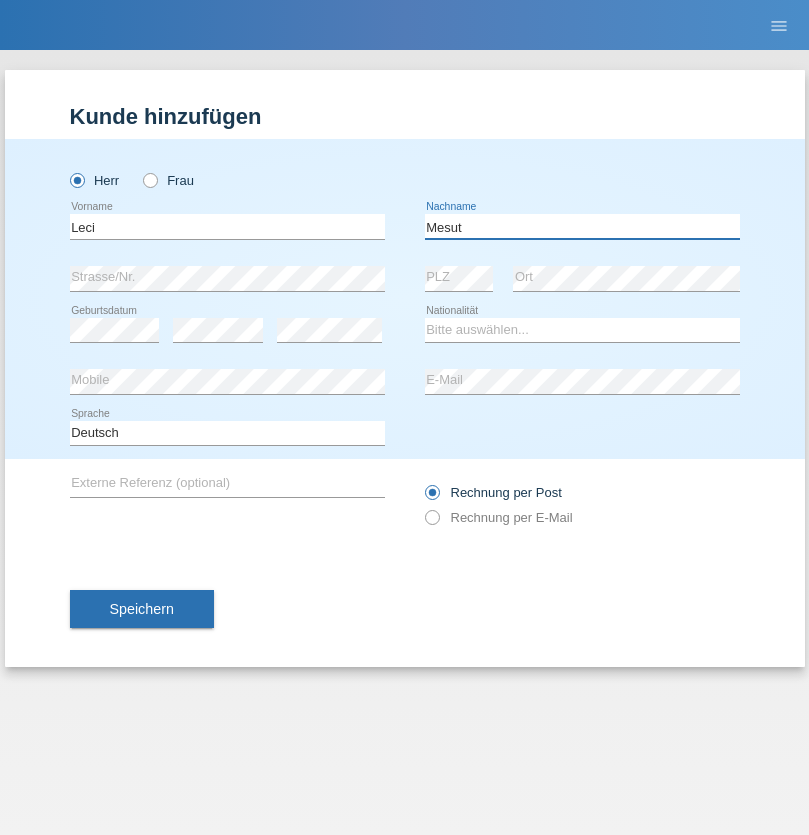 type on "Mesut" 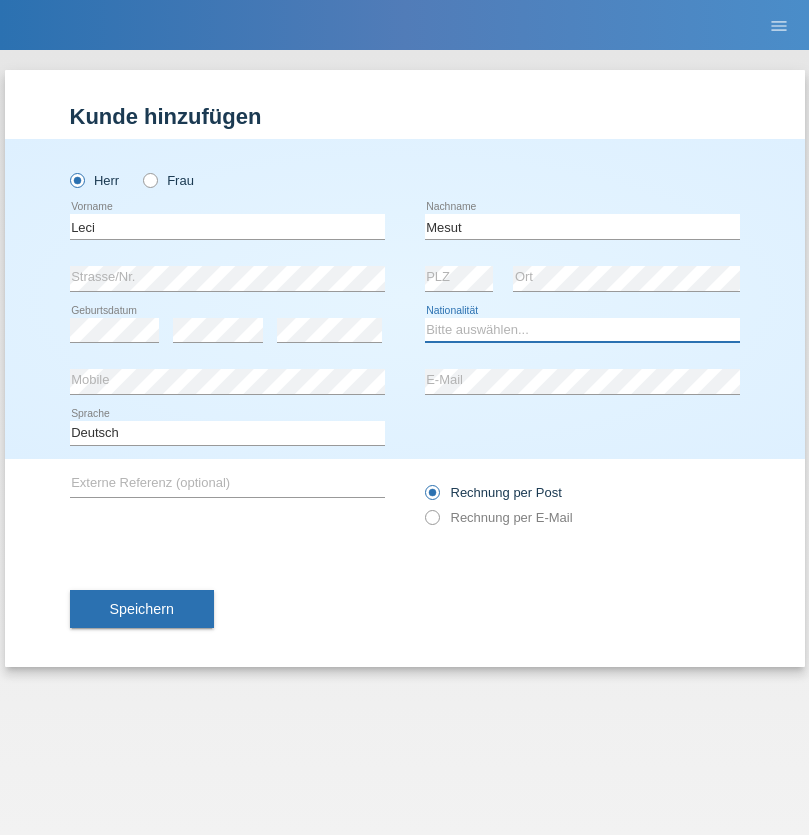 select on "XK" 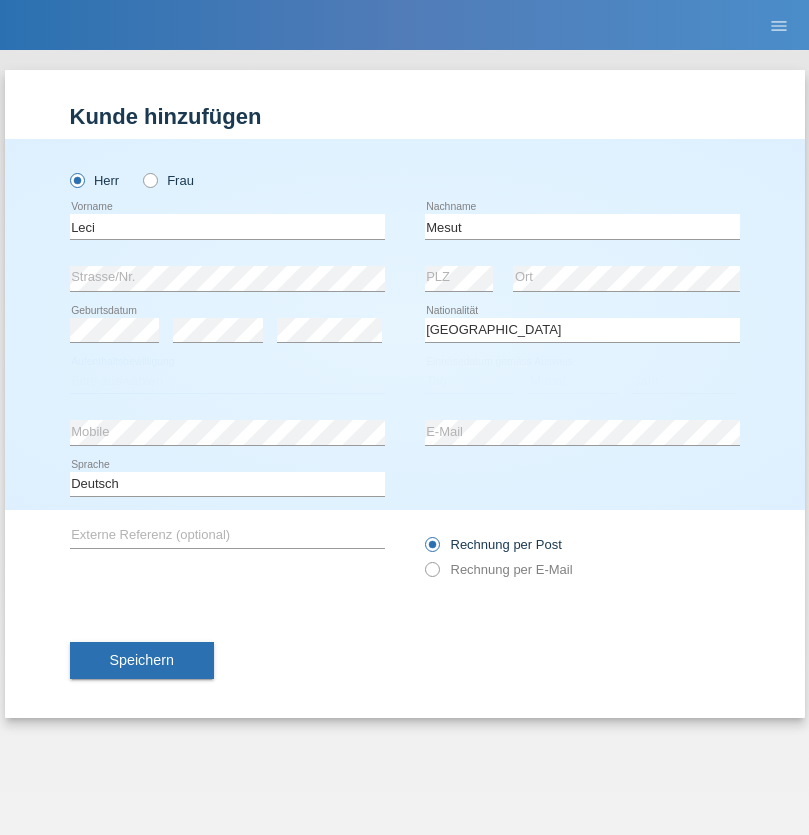 select on "C" 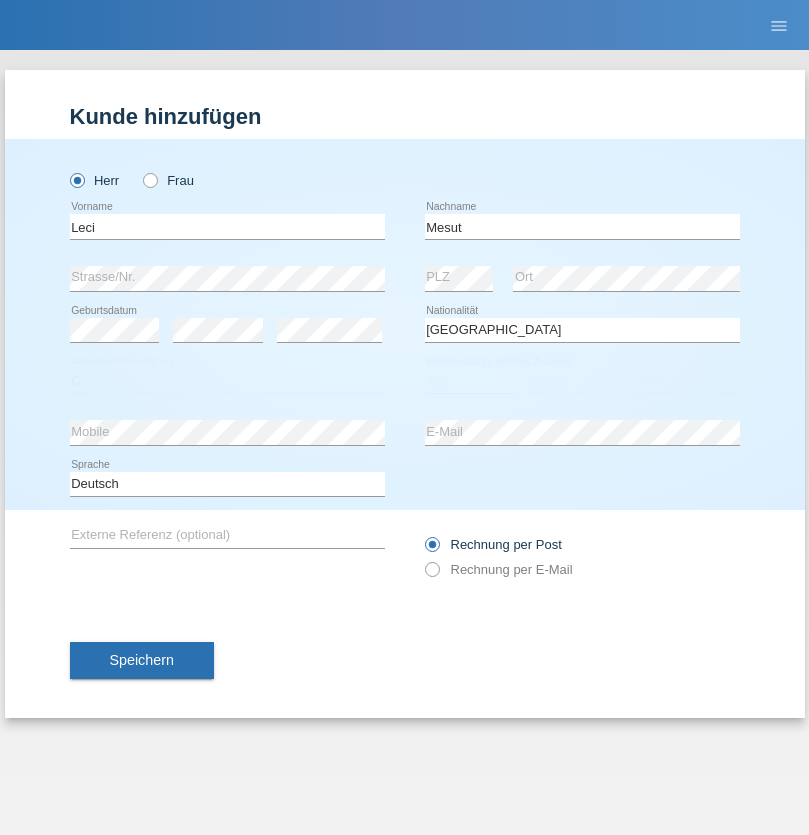 select on "13" 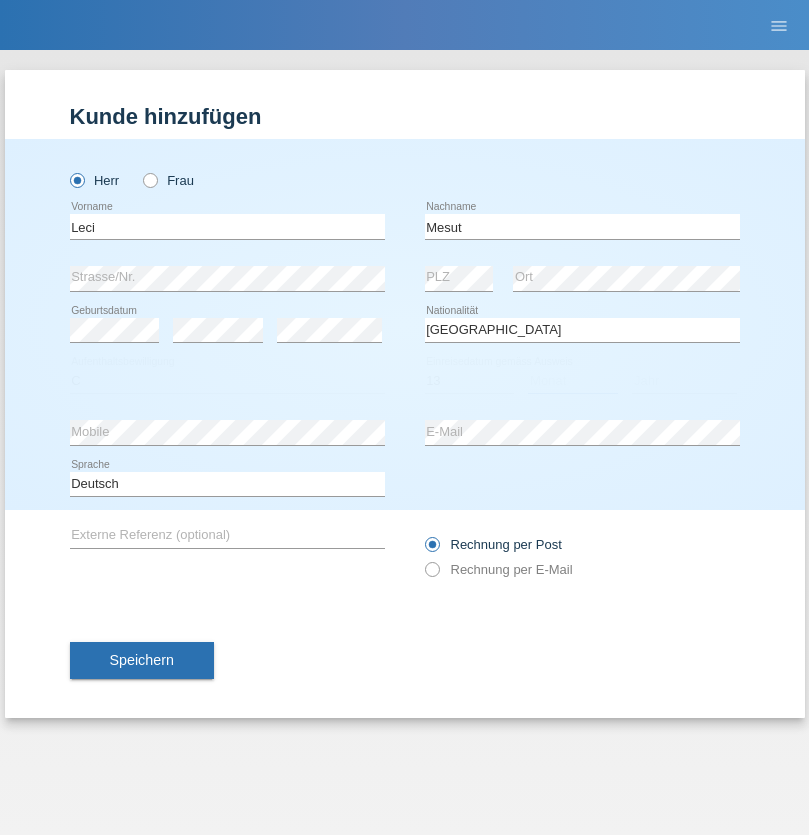 select on "07" 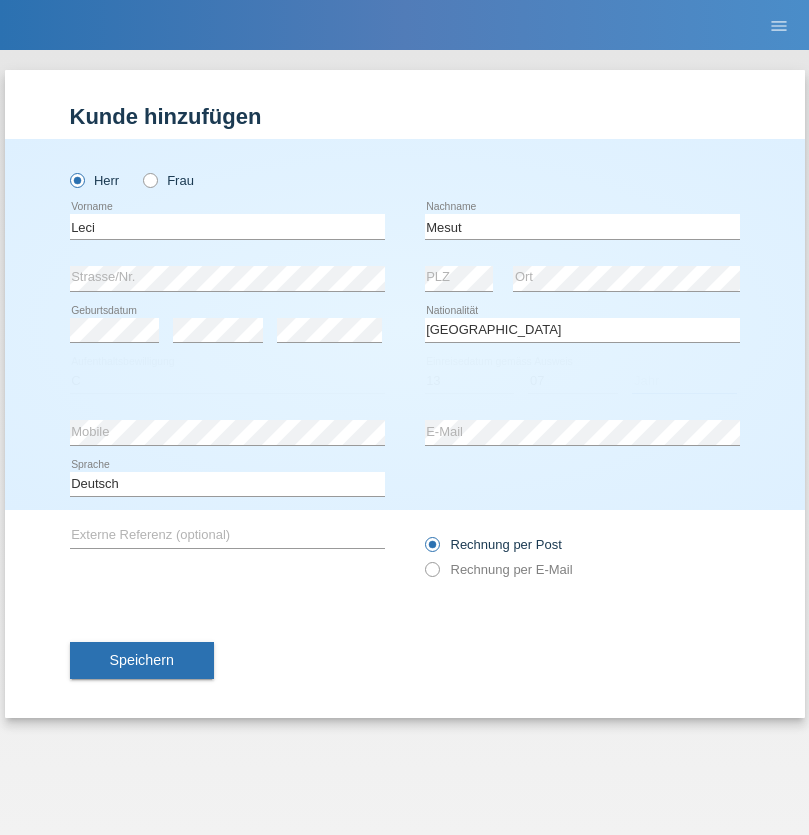 select on "2021" 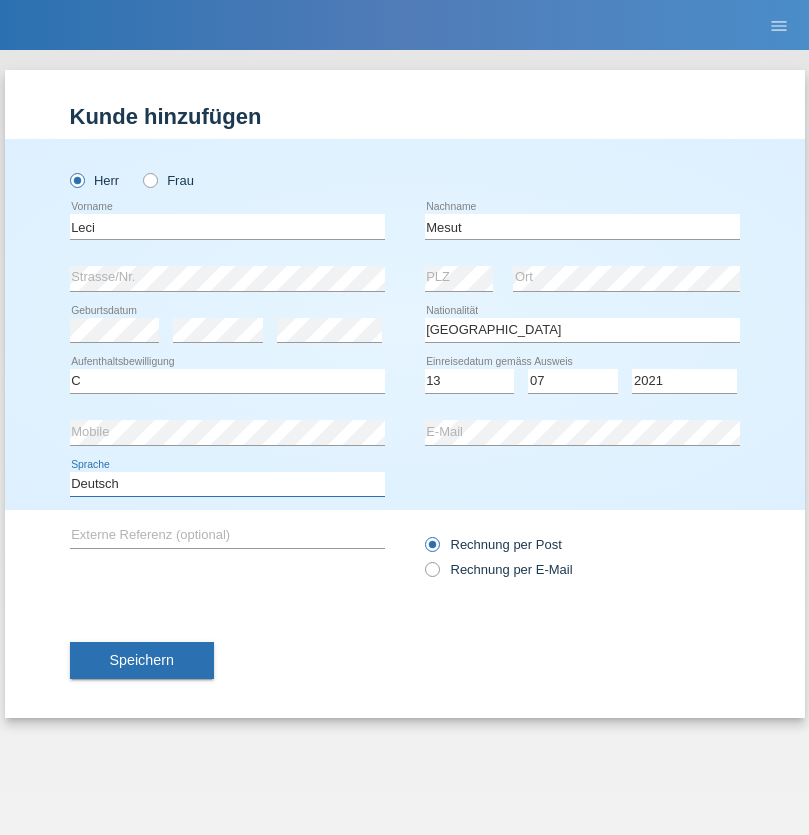 select on "en" 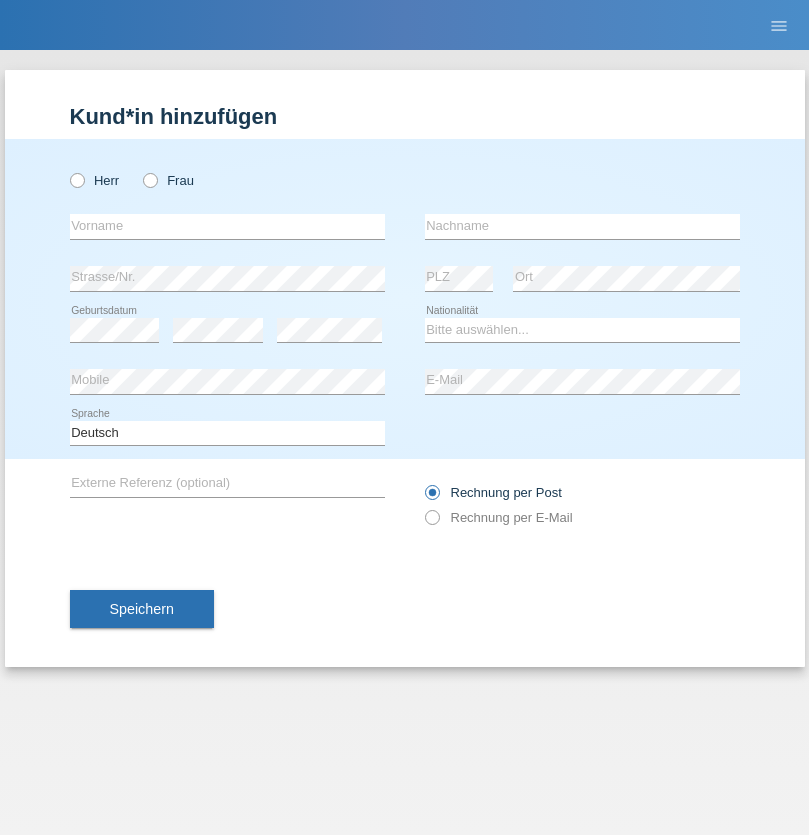 scroll, scrollTop: 0, scrollLeft: 0, axis: both 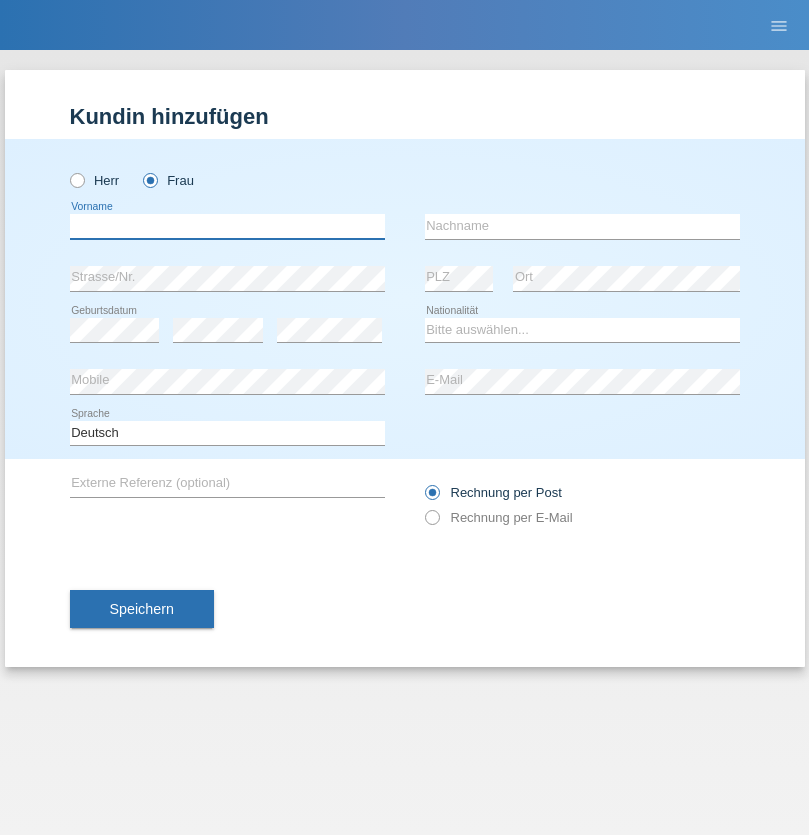 click at bounding box center (227, 226) 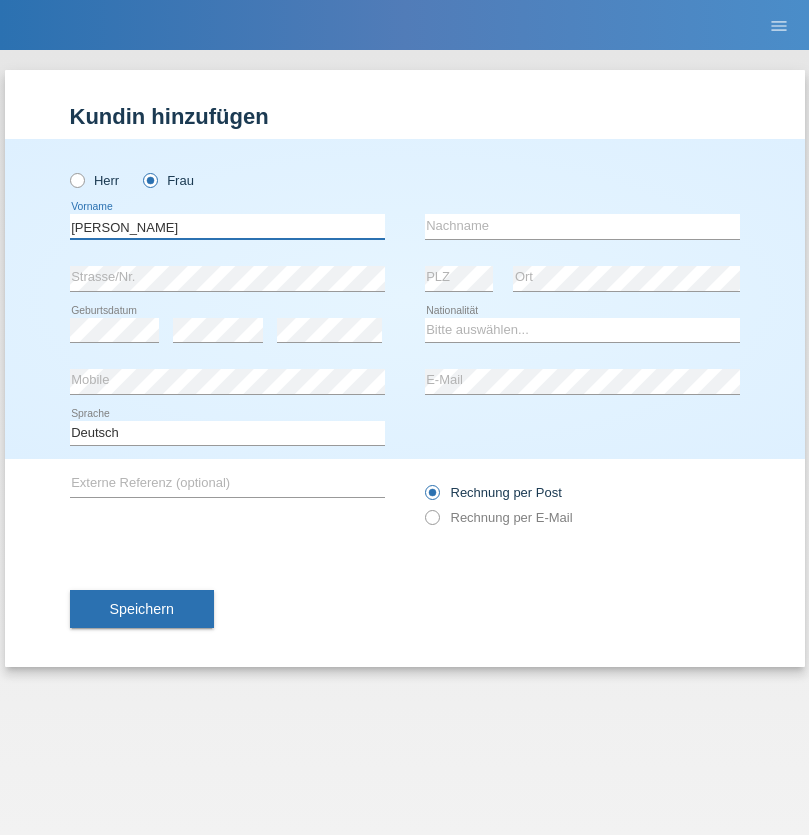 type on "[PERSON_NAME]" 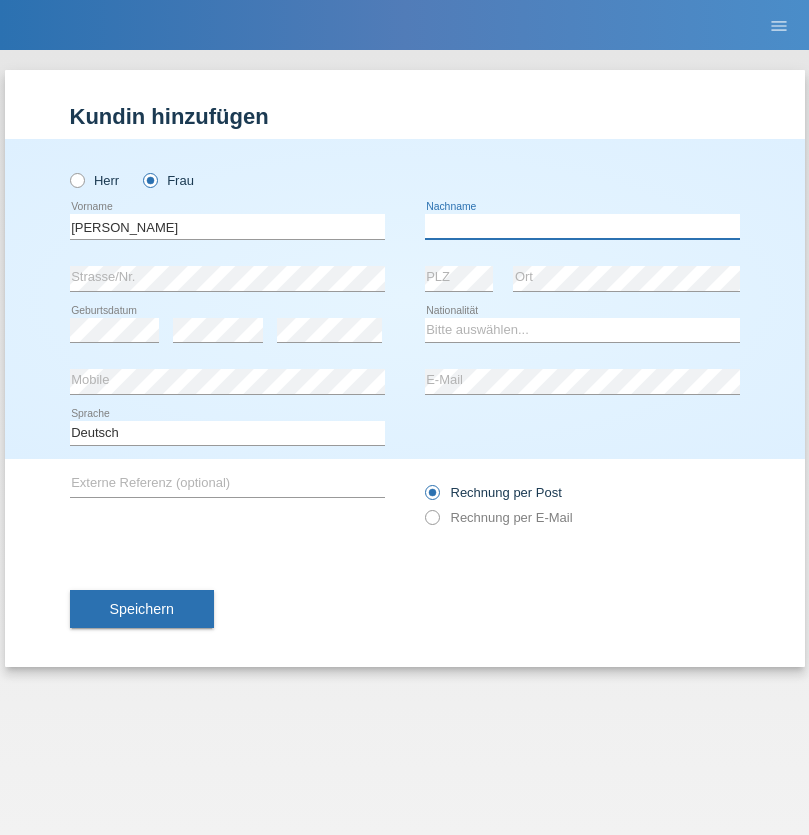 click at bounding box center [582, 226] 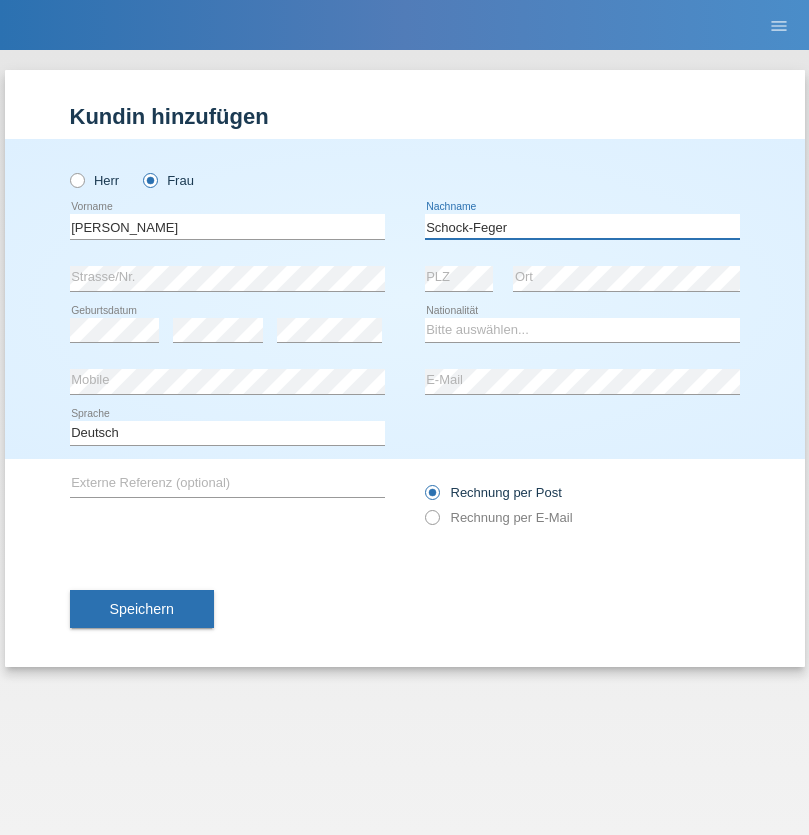type on "Schock-Feger" 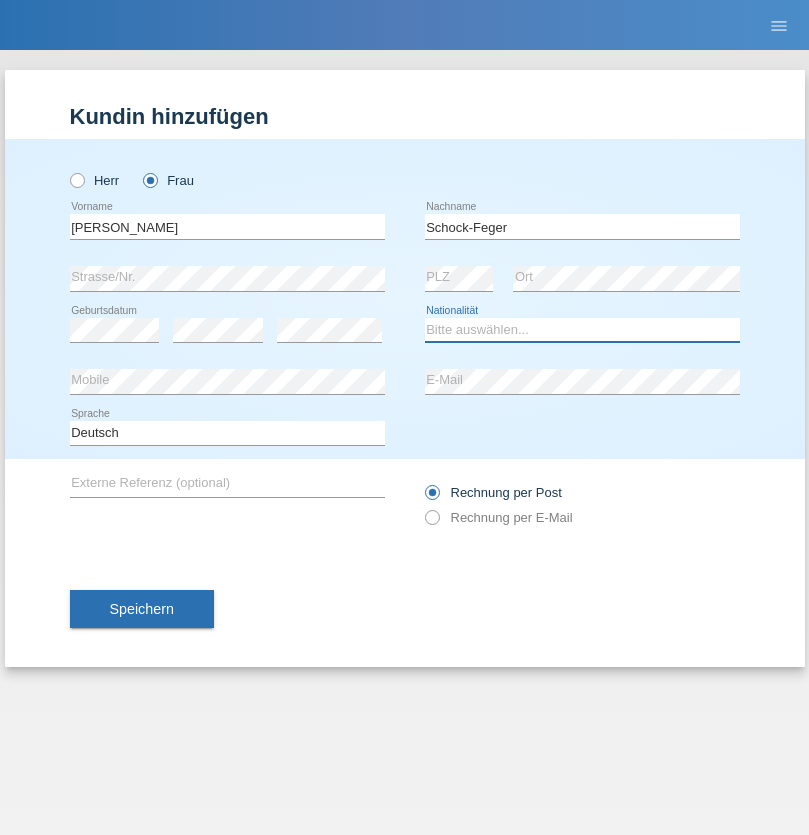 select on "CH" 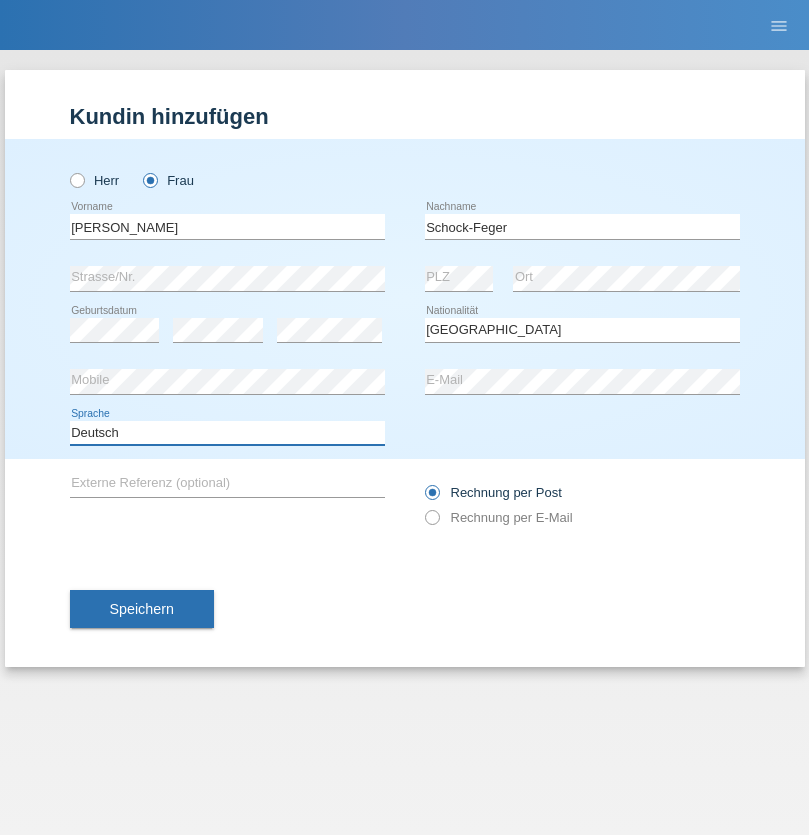 select on "en" 